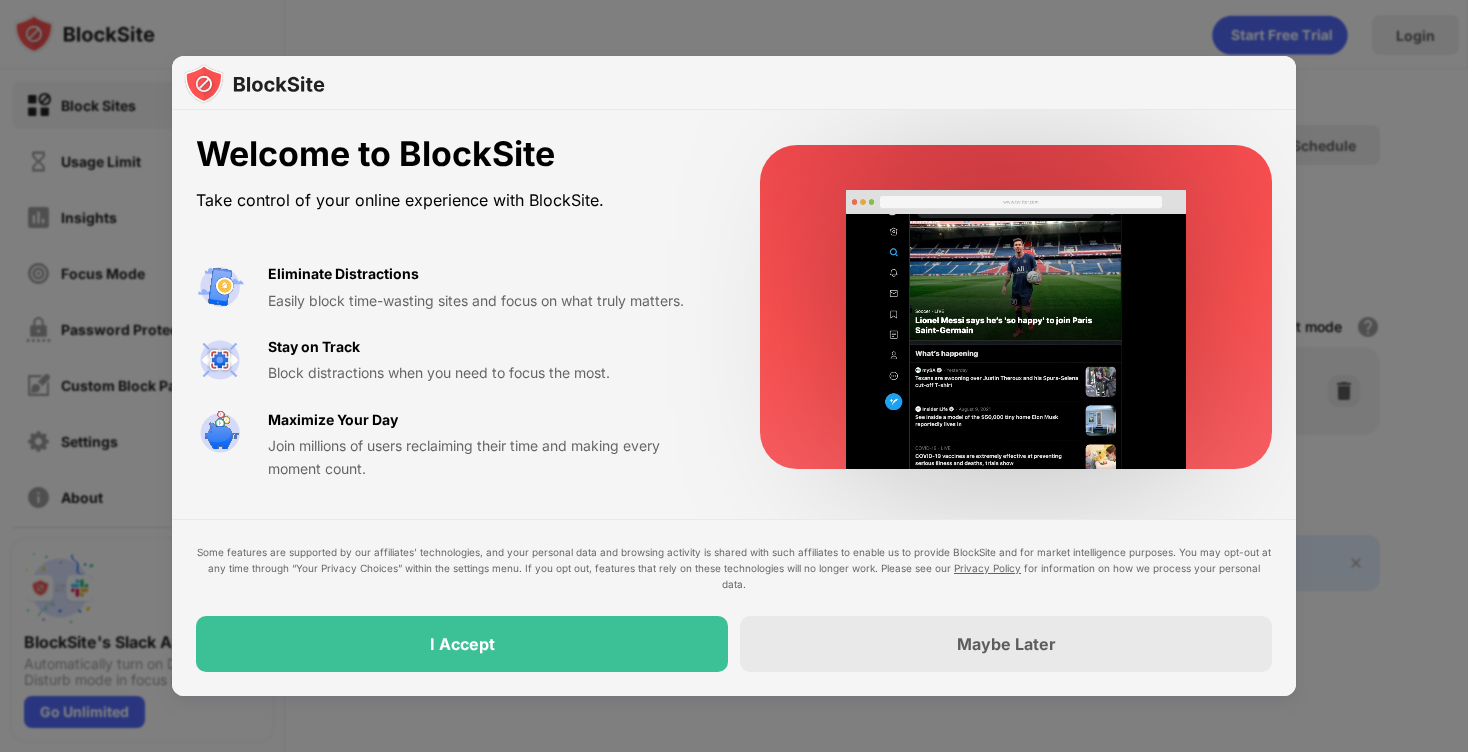scroll, scrollTop: 0, scrollLeft: 0, axis: both 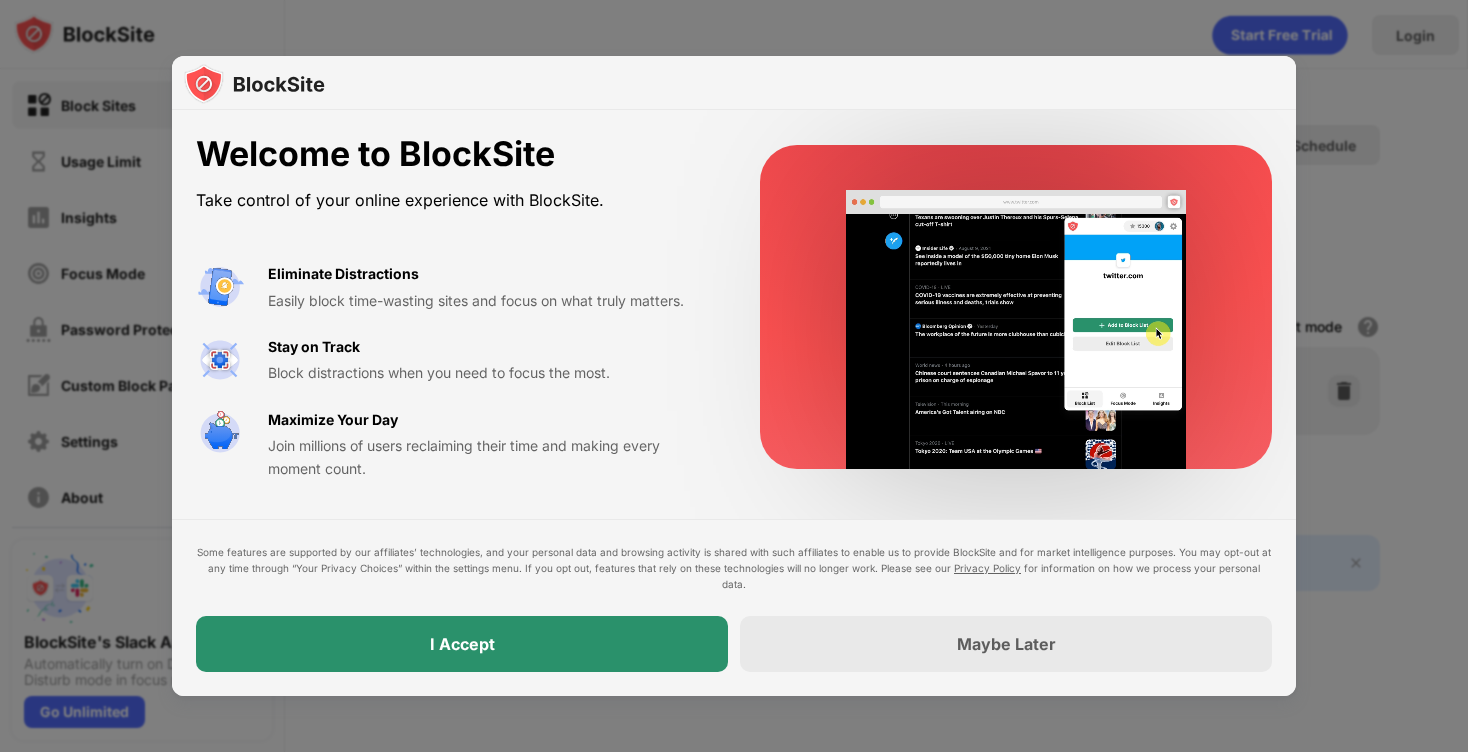 click on "I Accept" at bounding box center [462, 644] 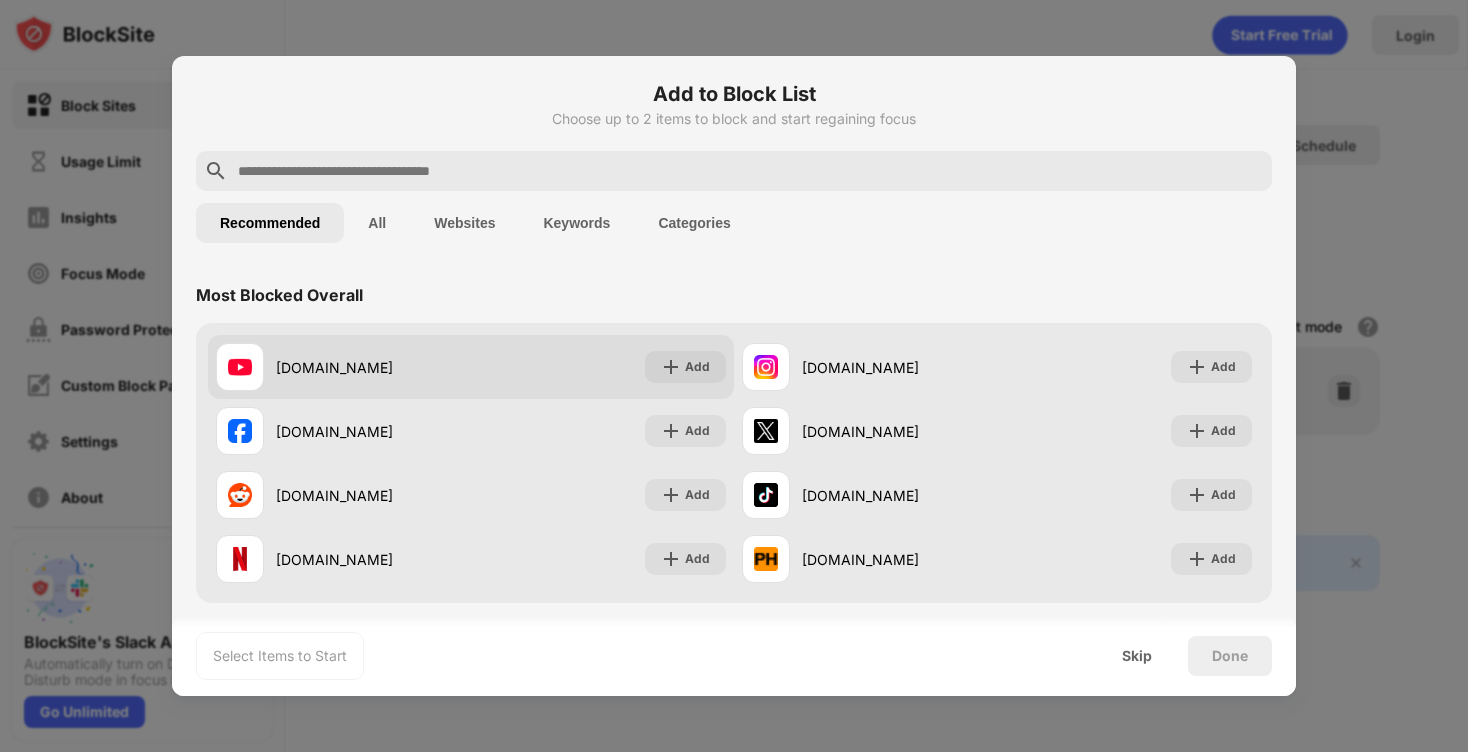 scroll, scrollTop: 0, scrollLeft: 0, axis: both 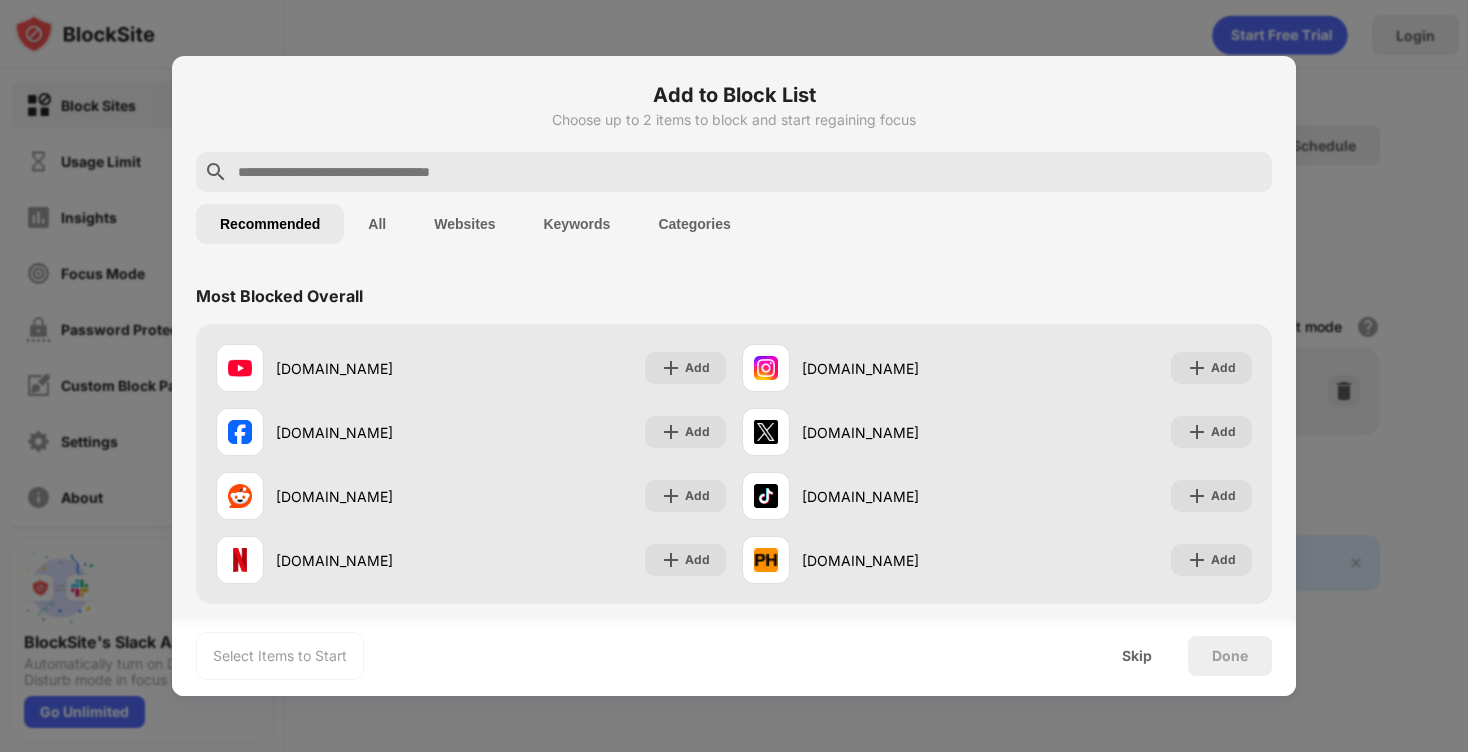 click at bounding box center [734, 172] 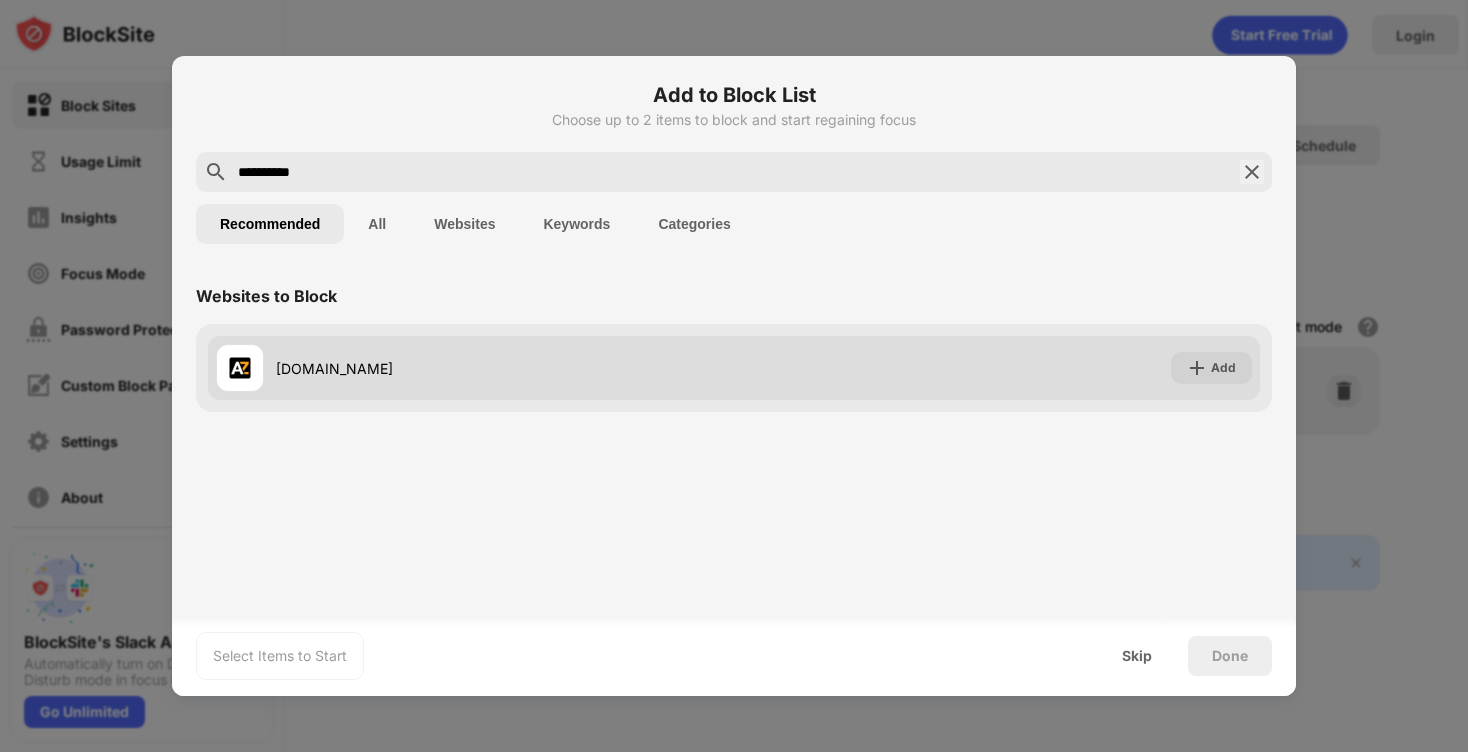 type on "**********" 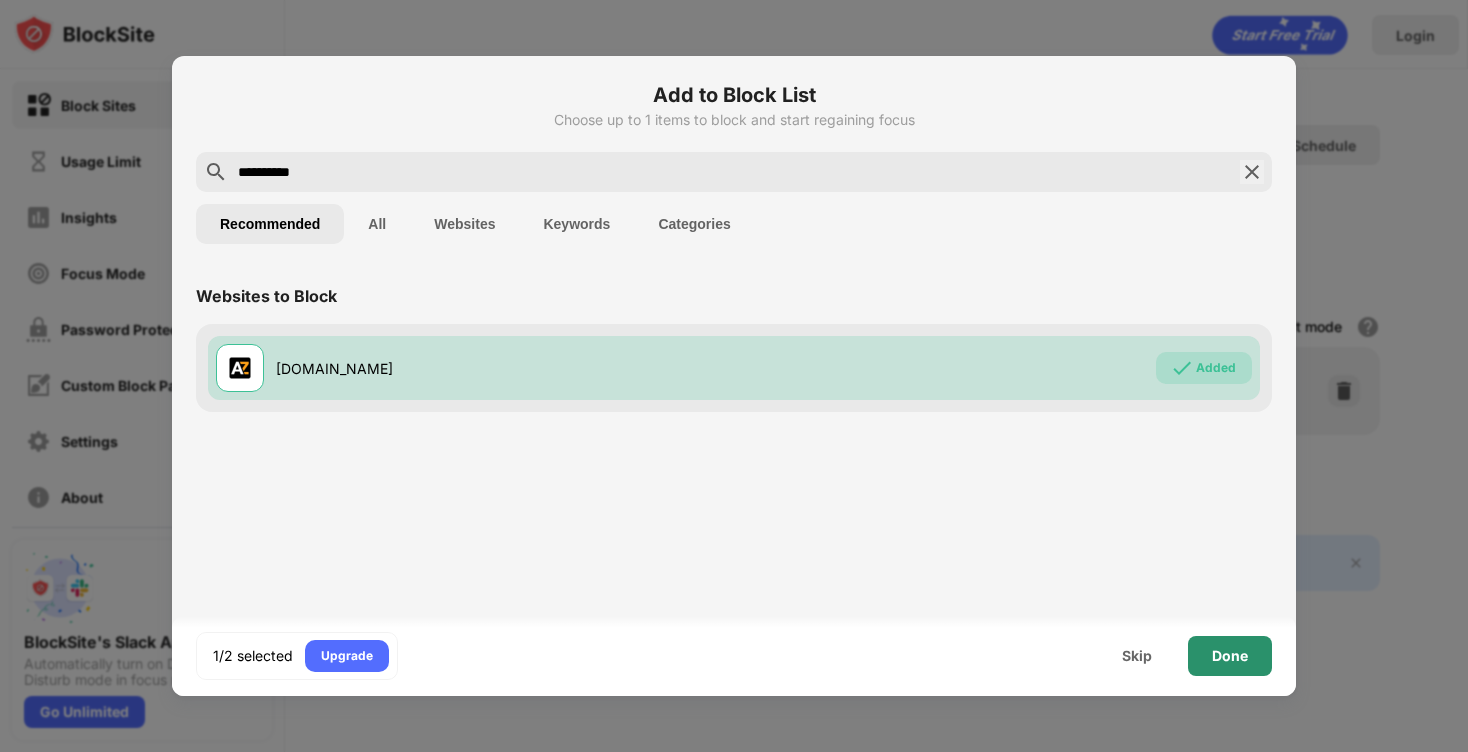 click on "Done" at bounding box center (1230, 656) 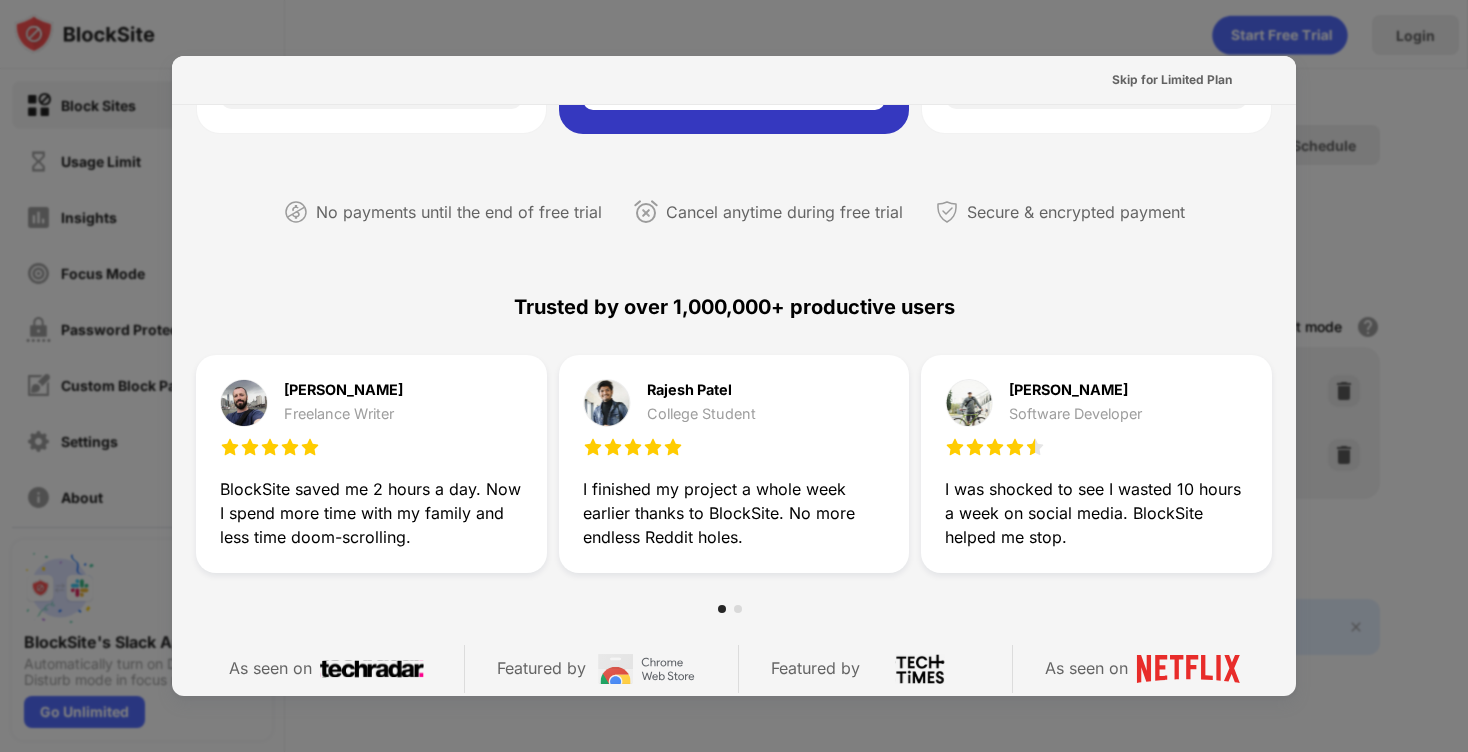 scroll, scrollTop: 0, scrollLeft: 0, axis: both 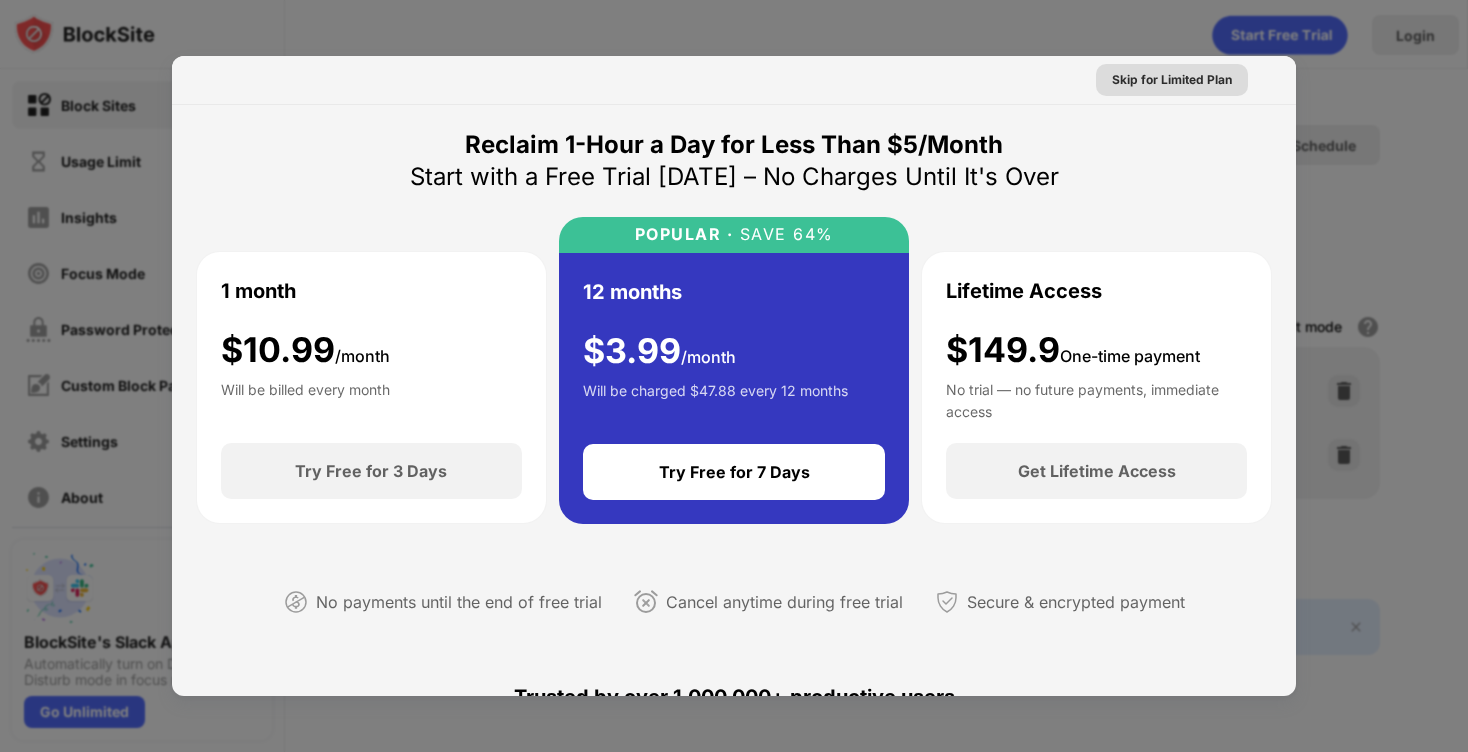 click on "Skip for Limited Plan" at bounding box center [1172, 80] 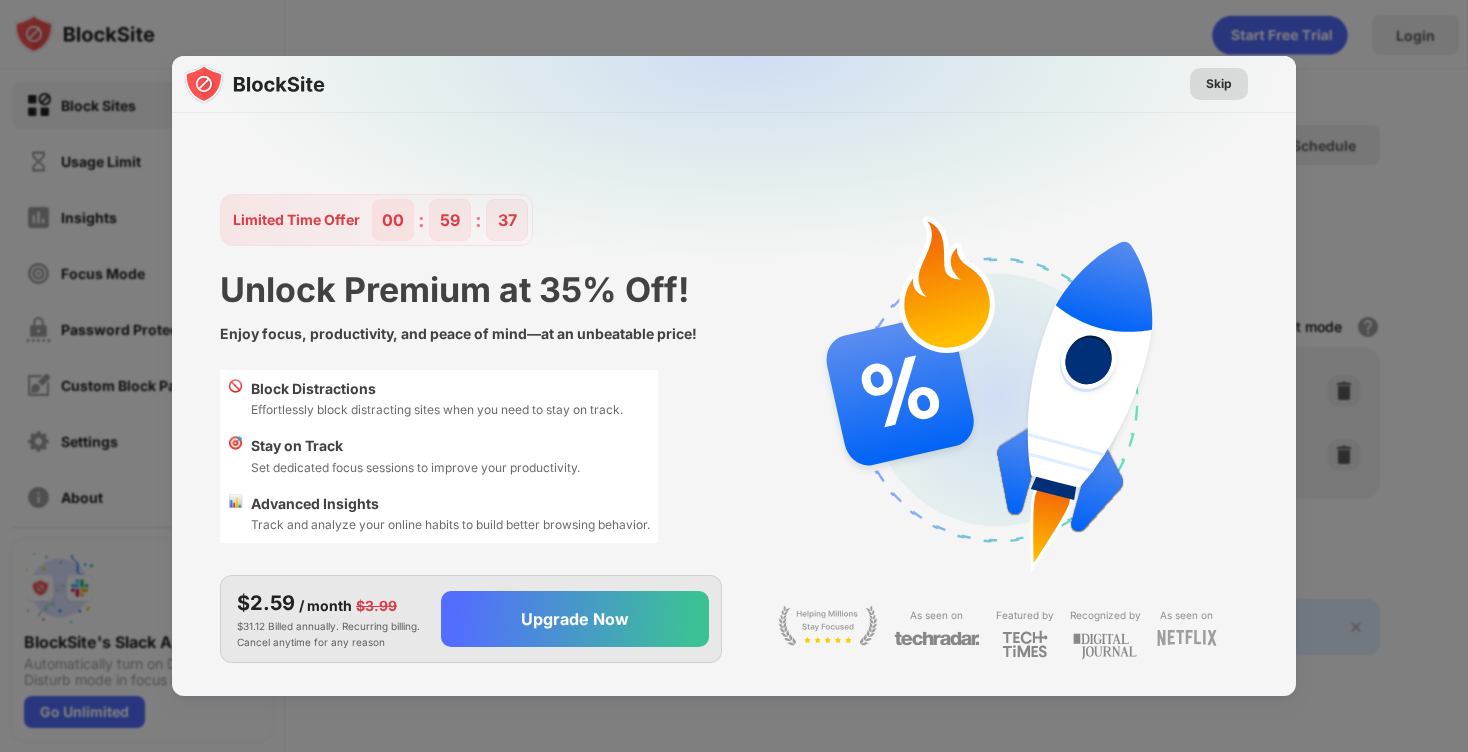 click on "Skip" at bounding box center [1219, 84] 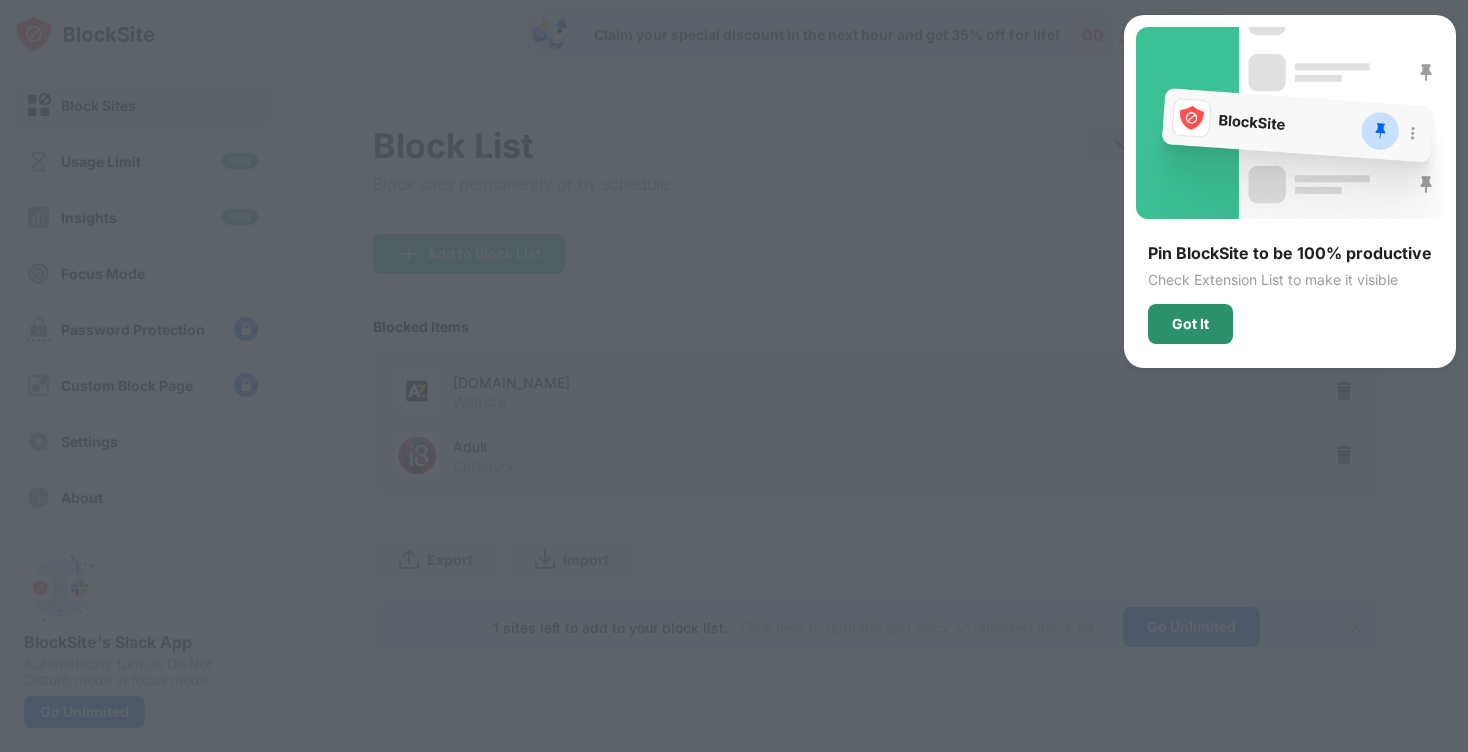 click on "Got It" at bounding box center (1190, 324) 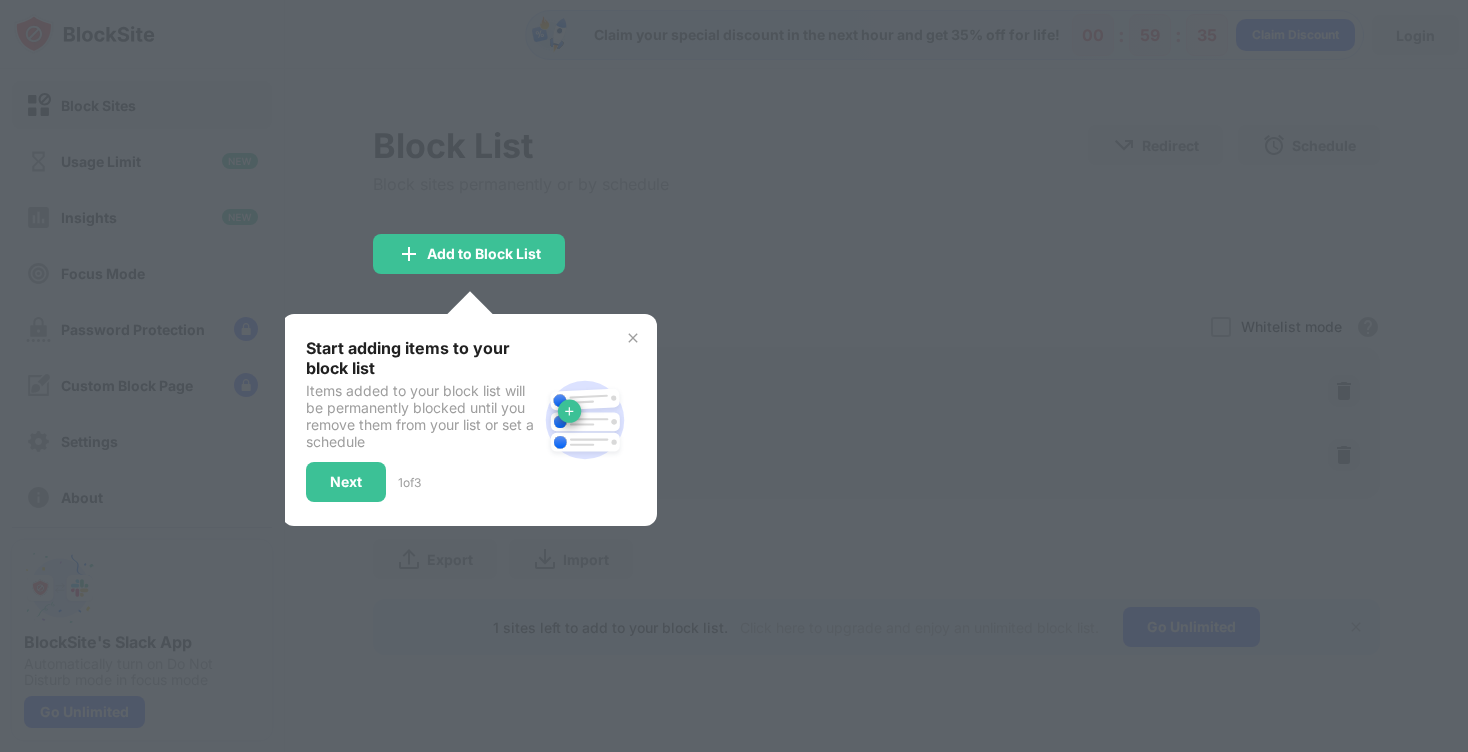click at bounding box center [633, 338] 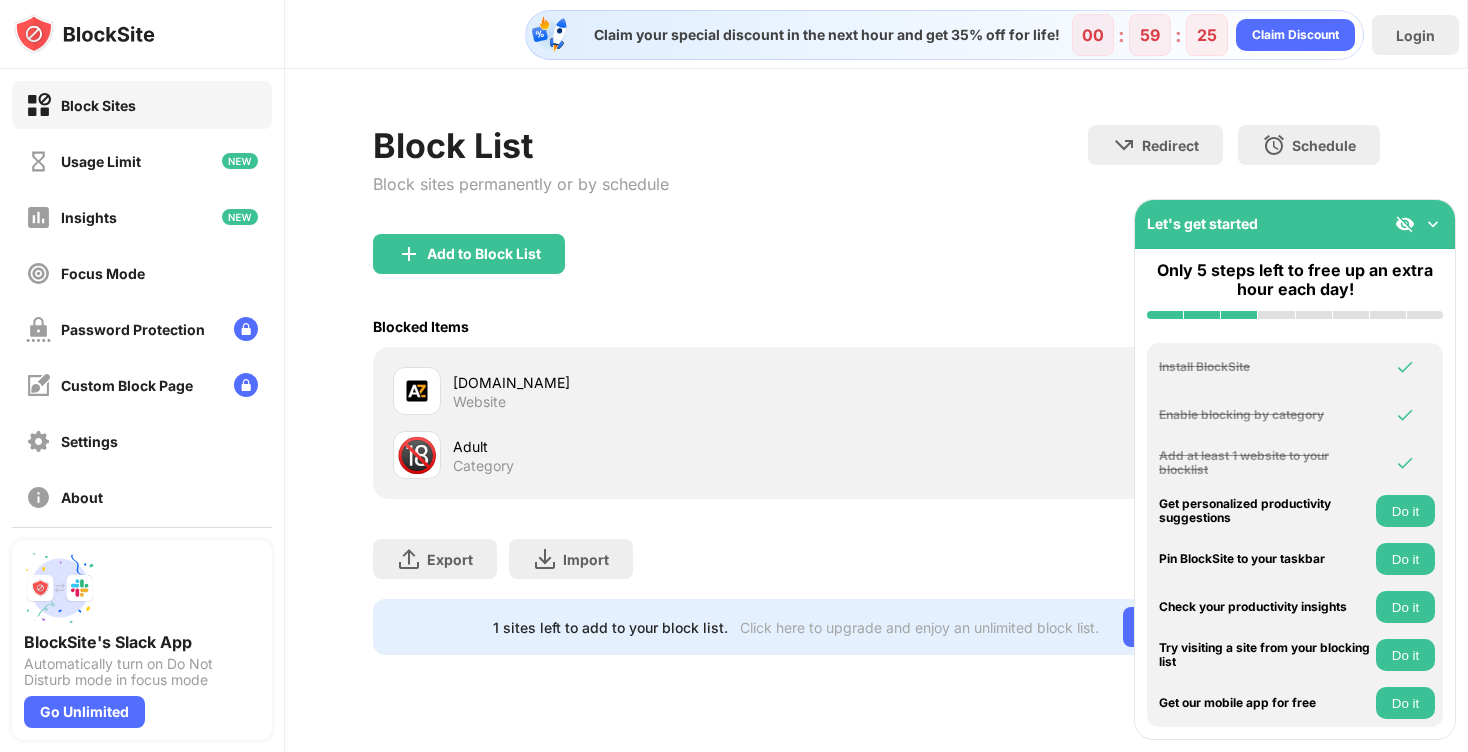 click on "Blocked Items Whitelist mode Block all websites except for those in your whitelist. Whitelist Mode only works with URLs and won't include categories or keywords." at bounding box center [876, 326] 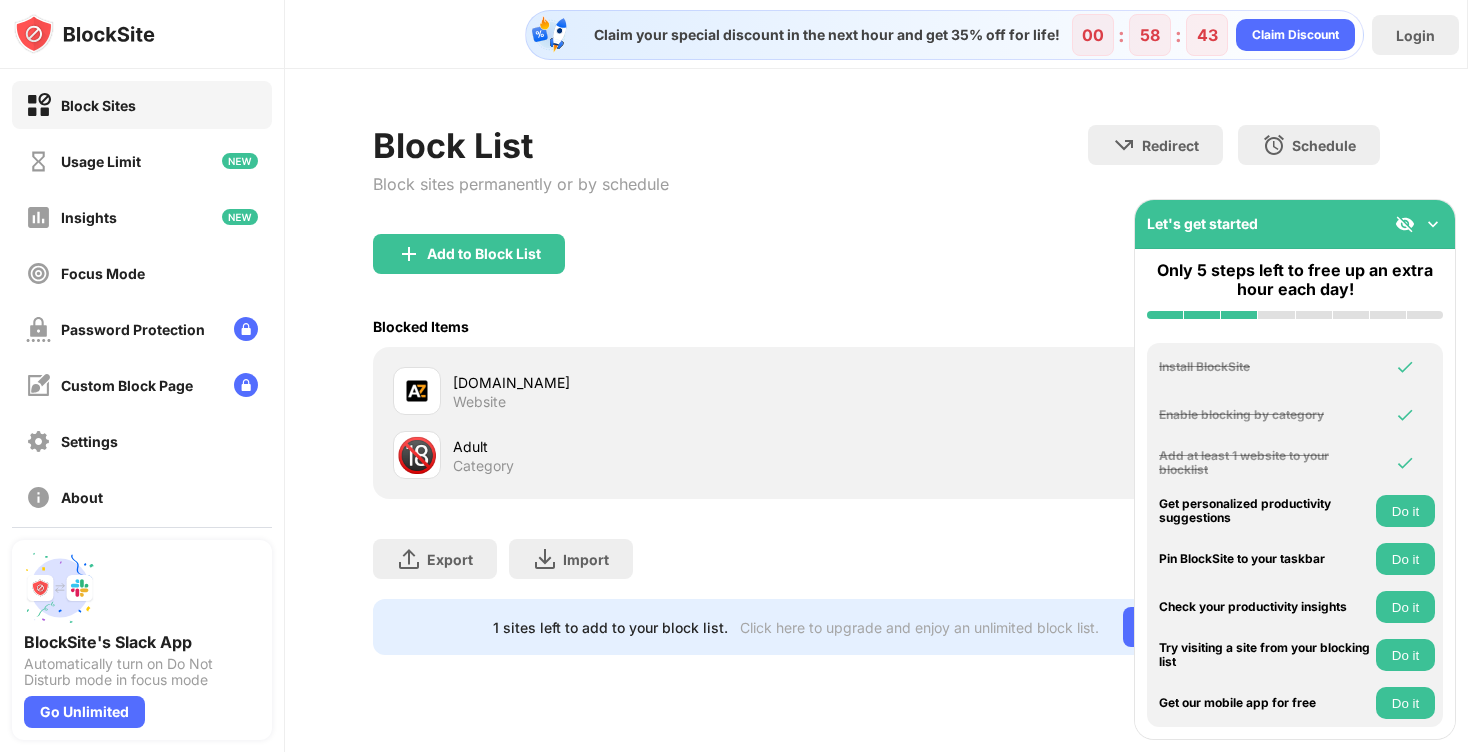 click on "Block List Block sites permanently or by schedule Redirect Choose a site to be redirected to when blocking is active Schedule Select which days and timeframes the block list will be active." at bounding box center [876, 179] 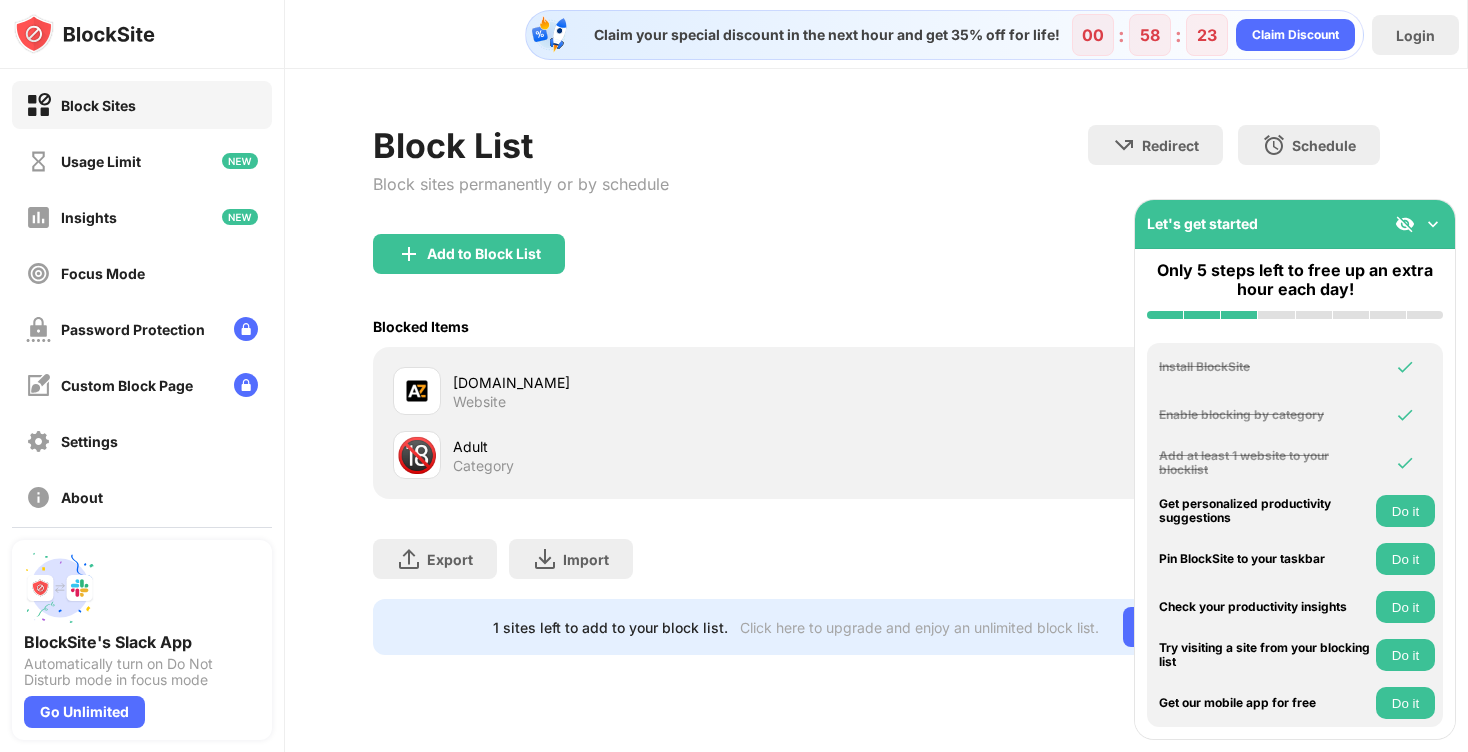 click at bounding box center (1433, 224) 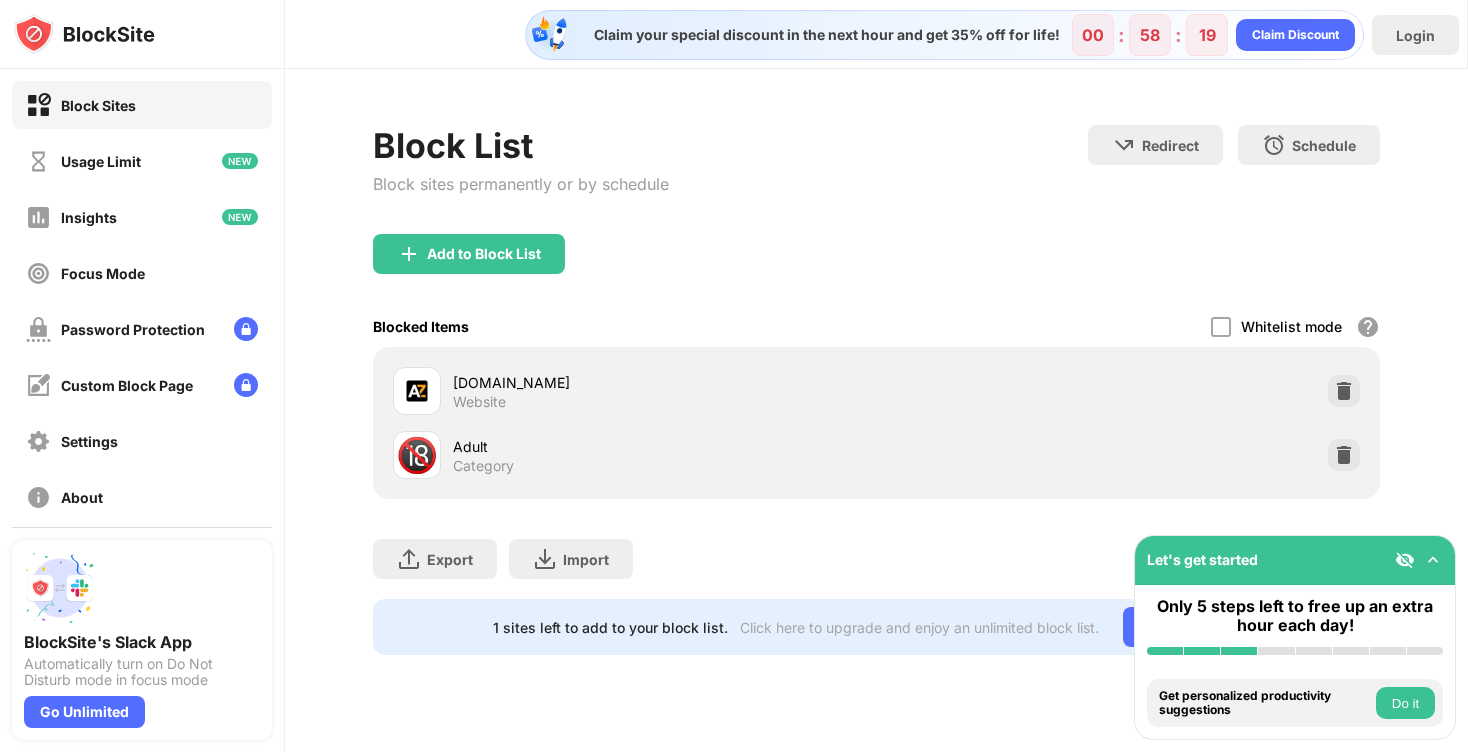click on "Click here to upgrade and enjoy an unlimited block list." at bounding box center (919, 627) 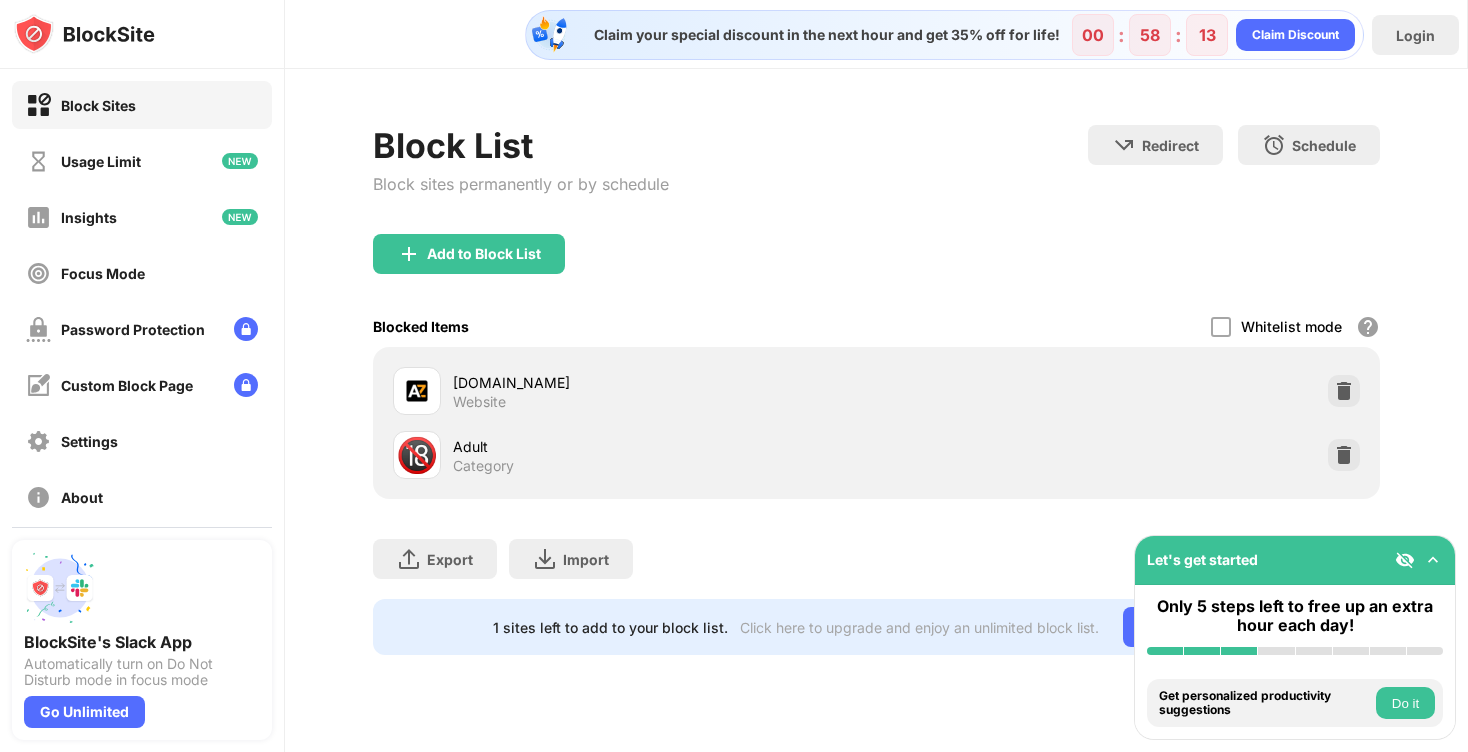 click at bounding box center [1433, 560] 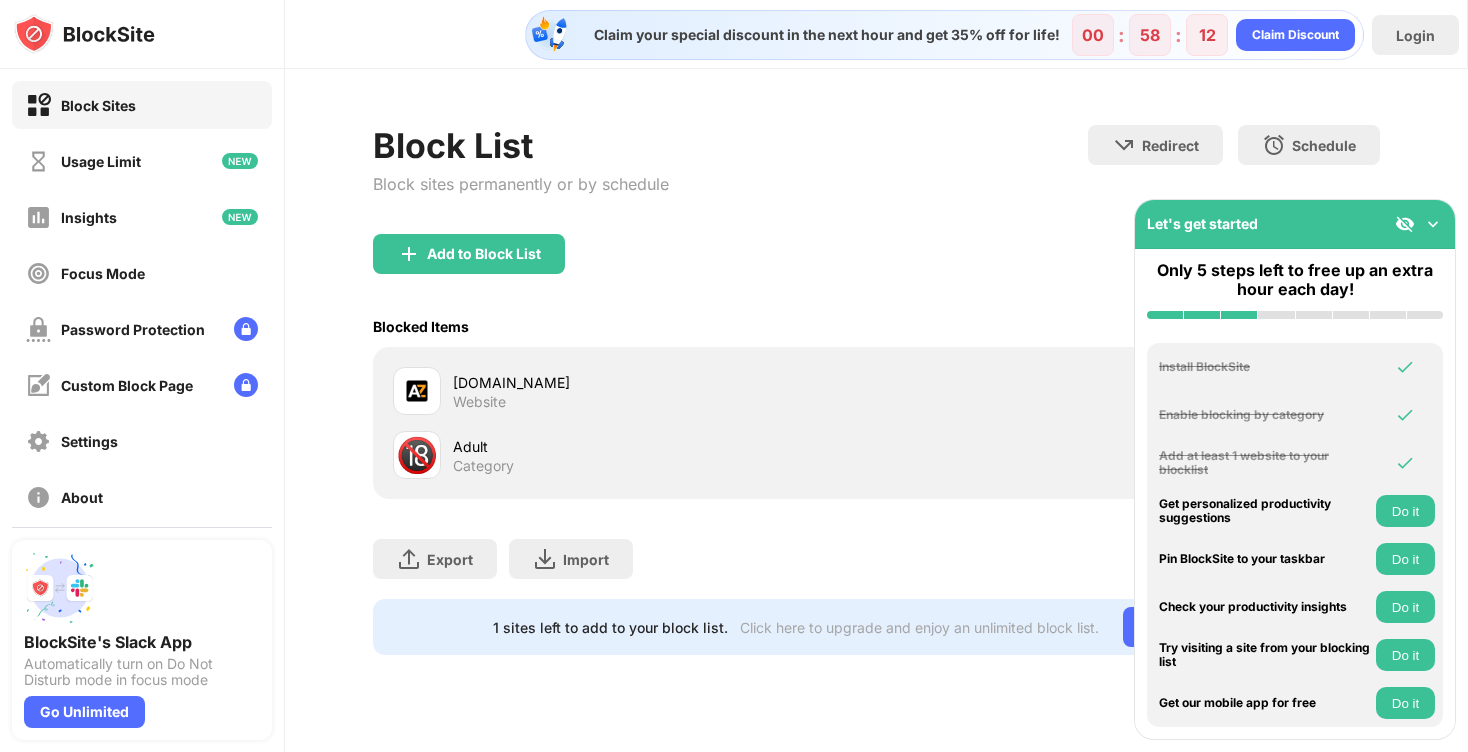click at bounding box center [1433, 224] 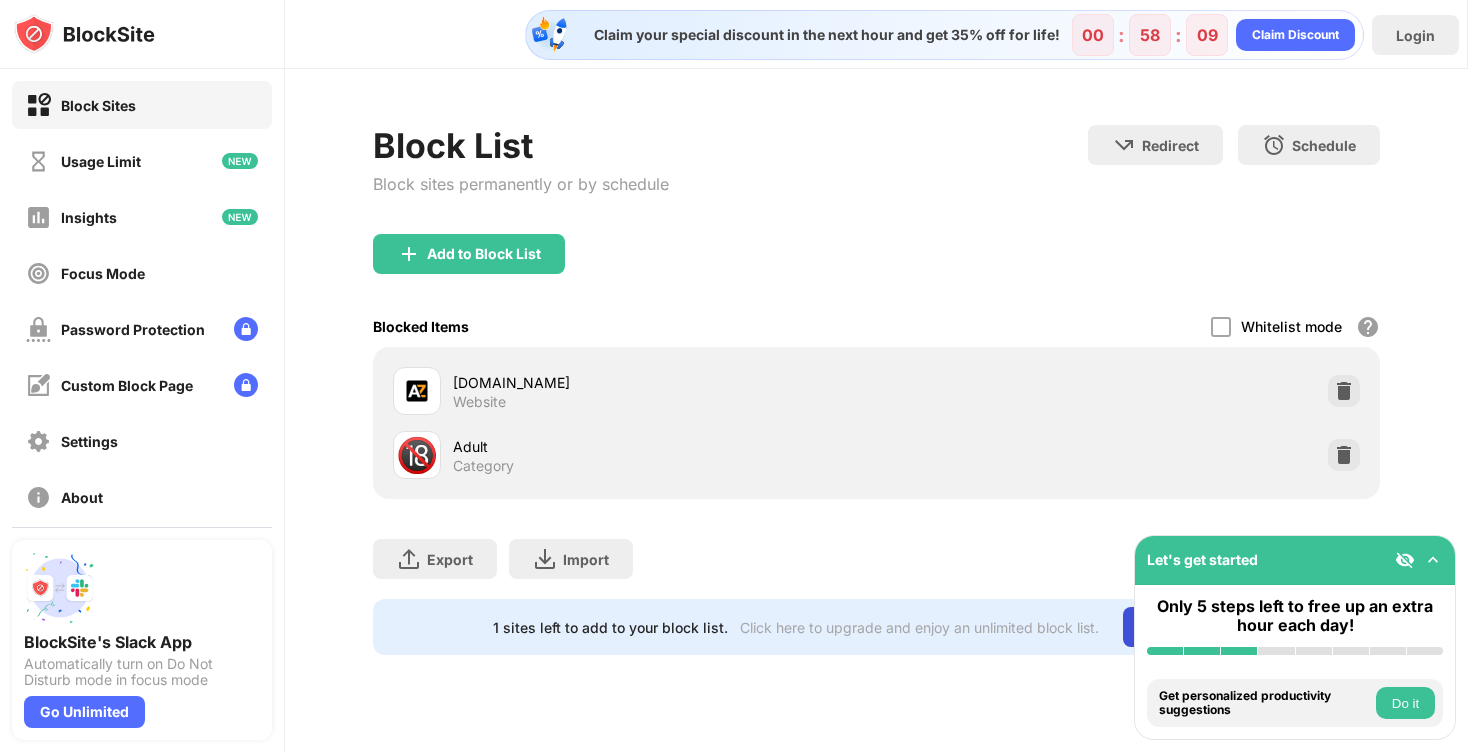 click on "Go Unlimited" at bounding box center [1191, 627] 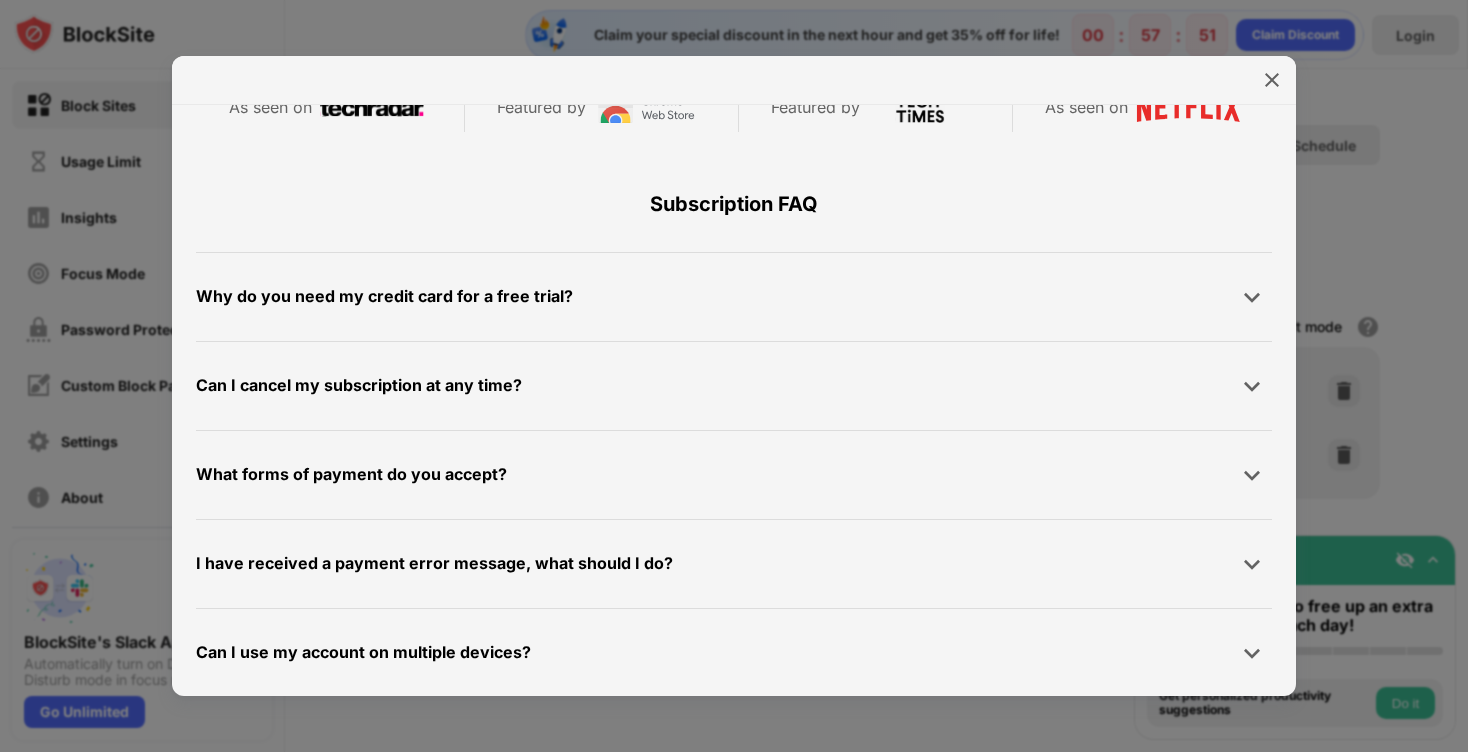 scroll, scrollTop: 952, scrollLeft: 0, axis: vertical 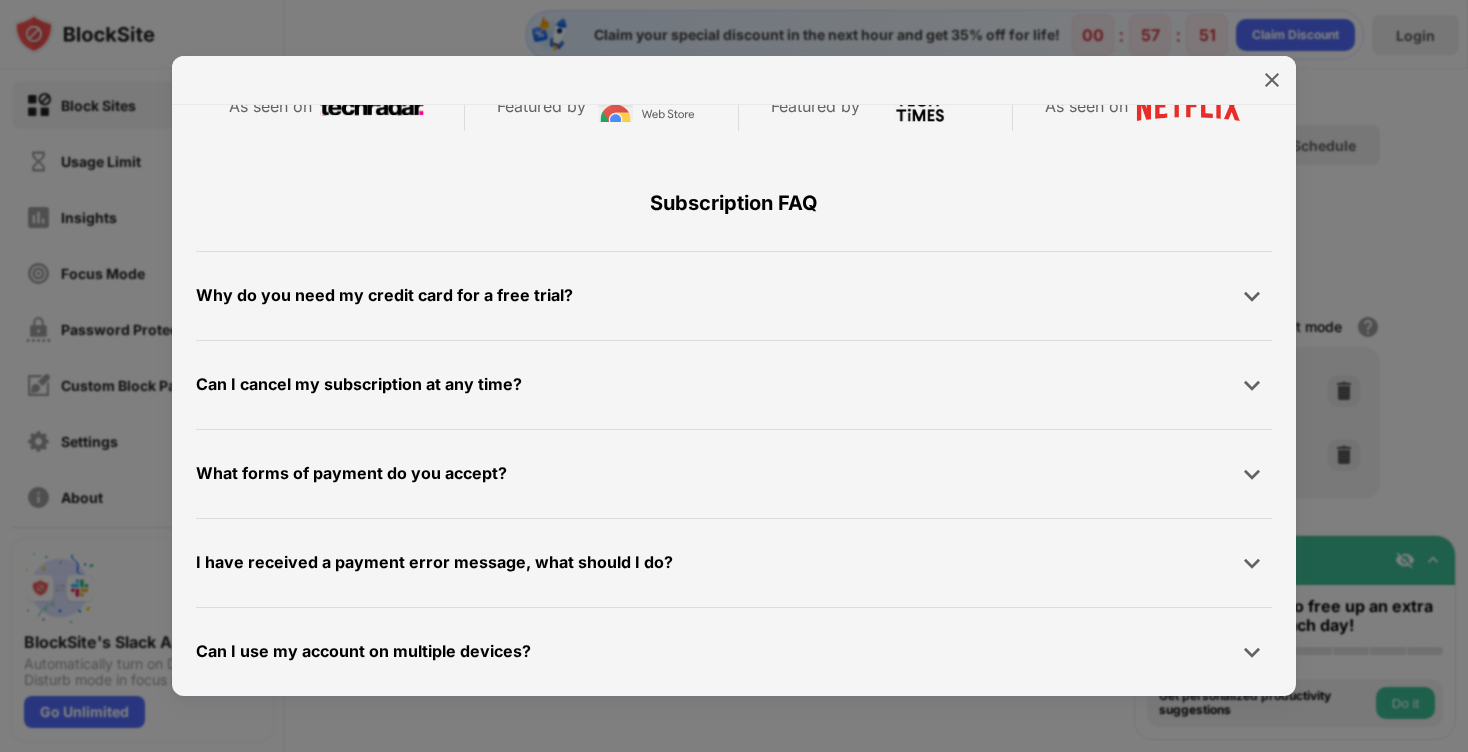 click on "Why do you need my credit card for a free trial?" at bounding box center (734, 296) 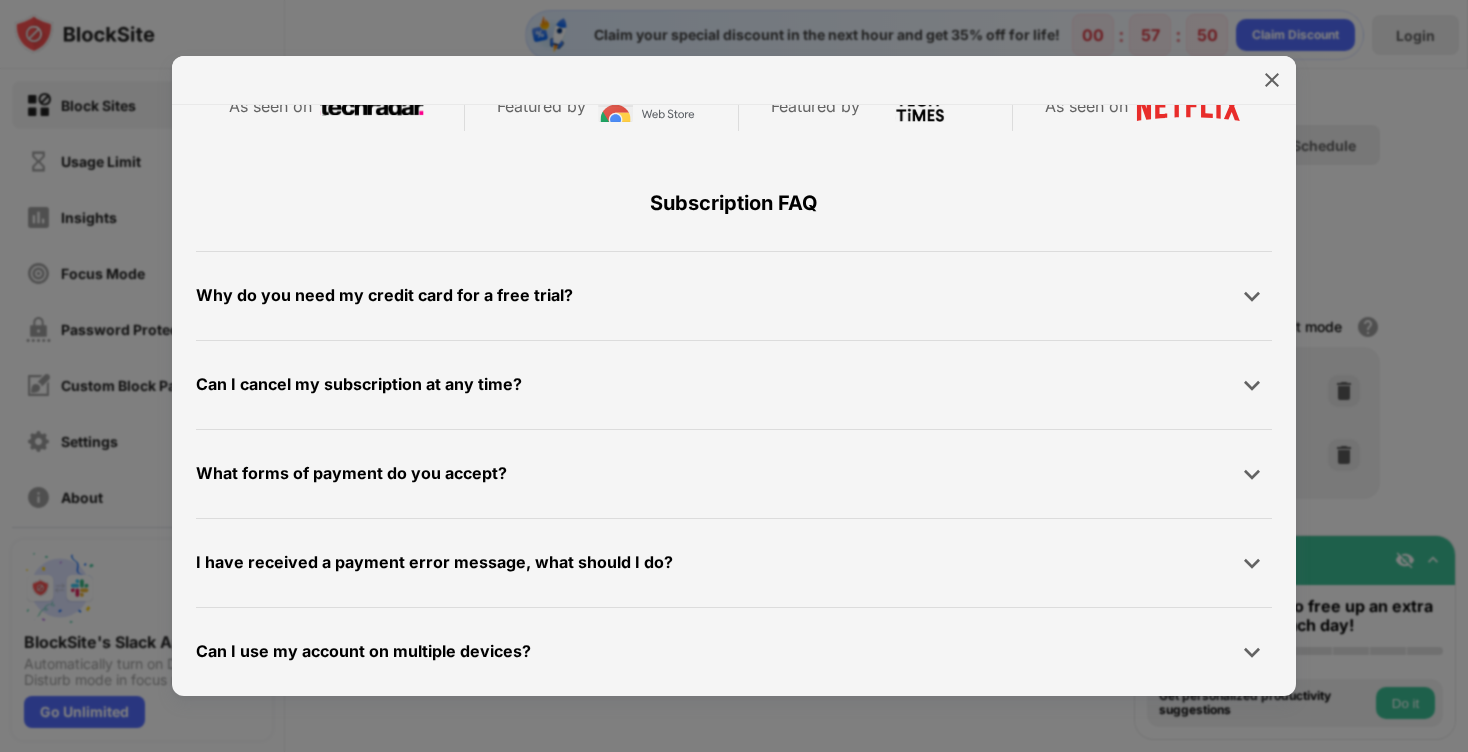 click on "Why do you need my credit card for a free trial?" at bounding box center [734, 296] 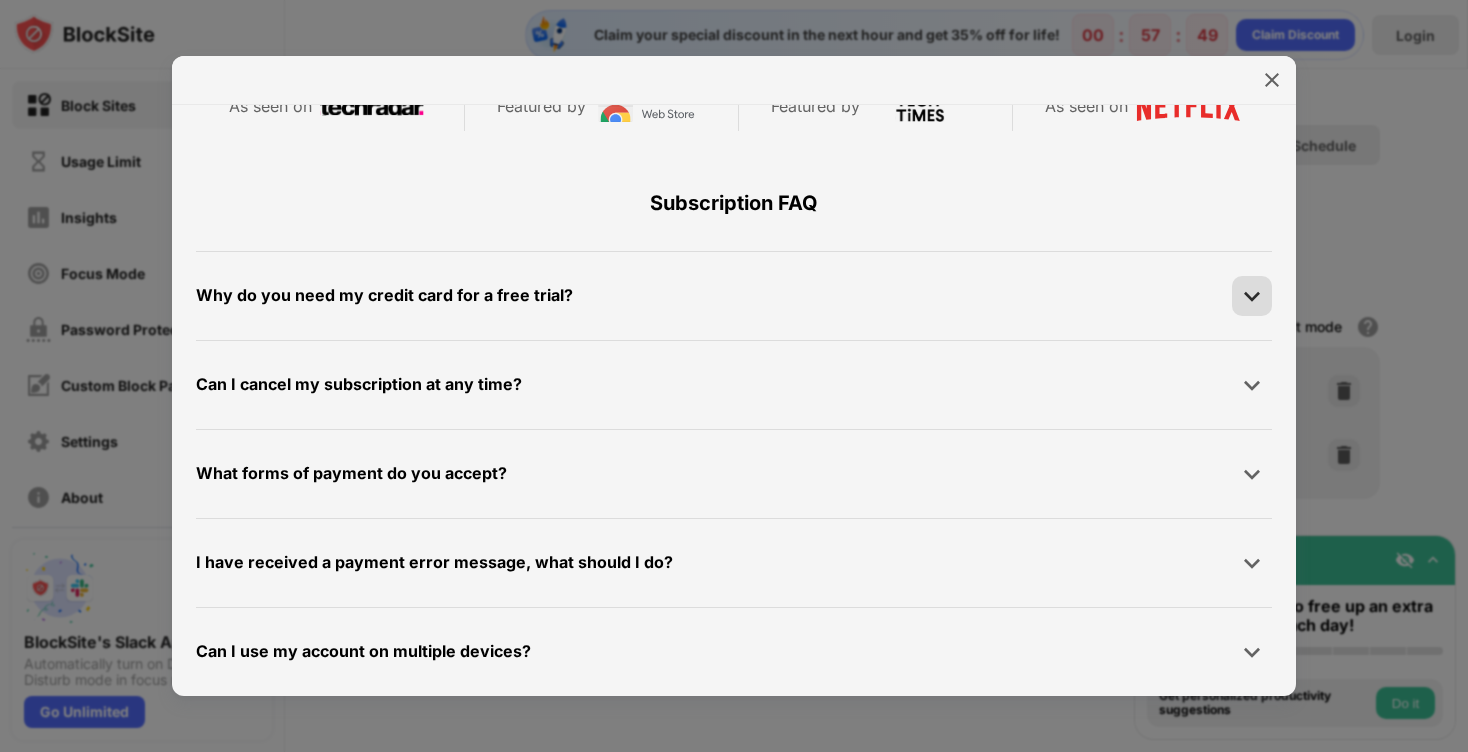 click at bounding box center [1252, 296] 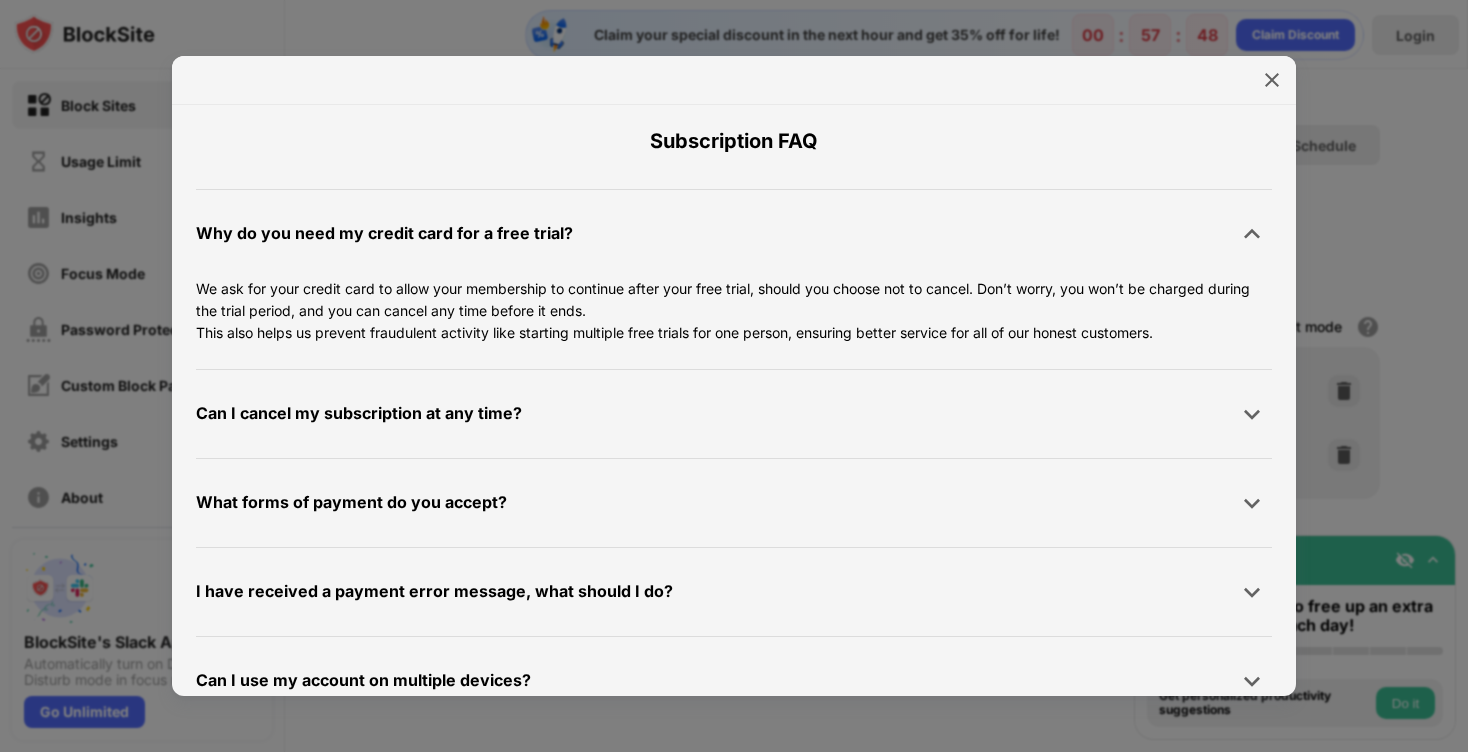 scroll, scrollTop: 1043, scrollLeft: 0, axis: vertical 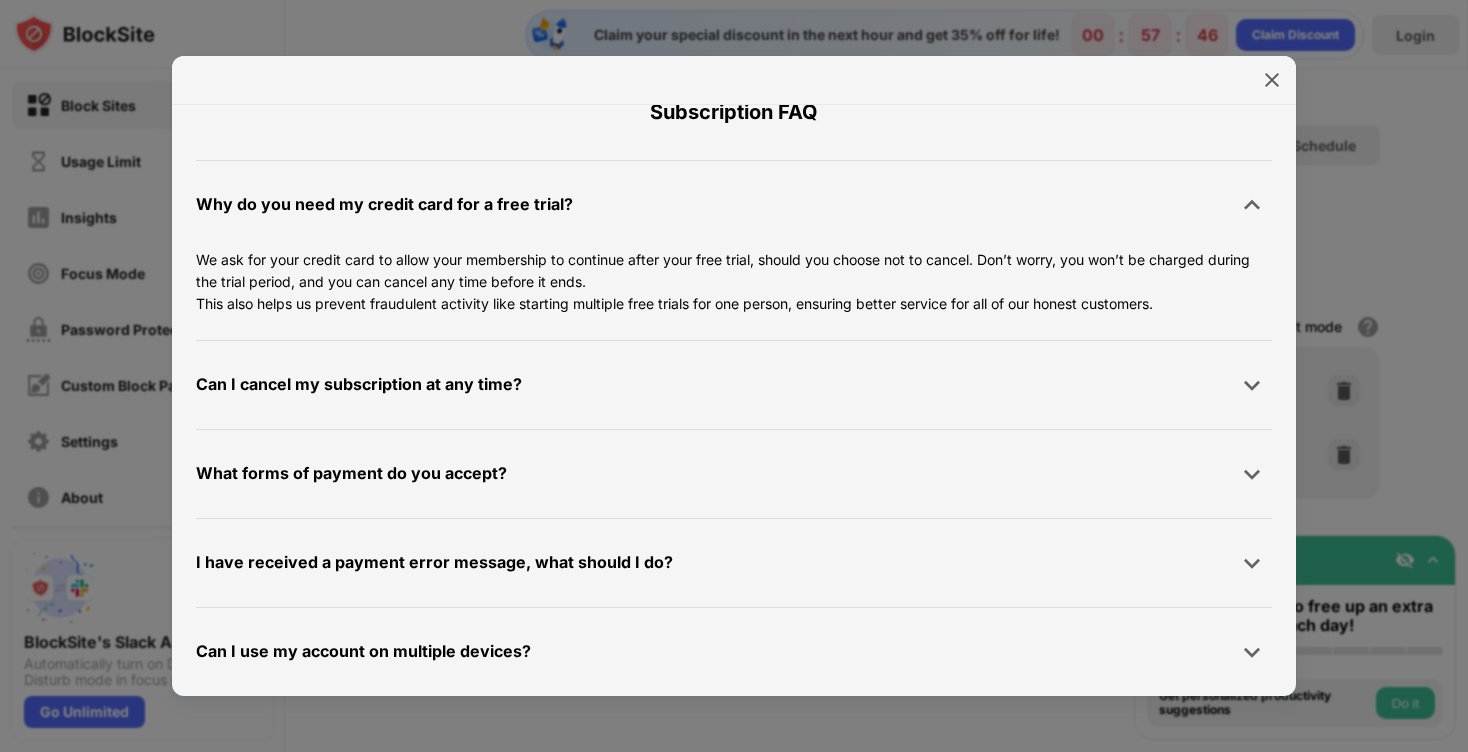 click on "Can I use my account on multiple devices?" at bounding box center [734, 652] 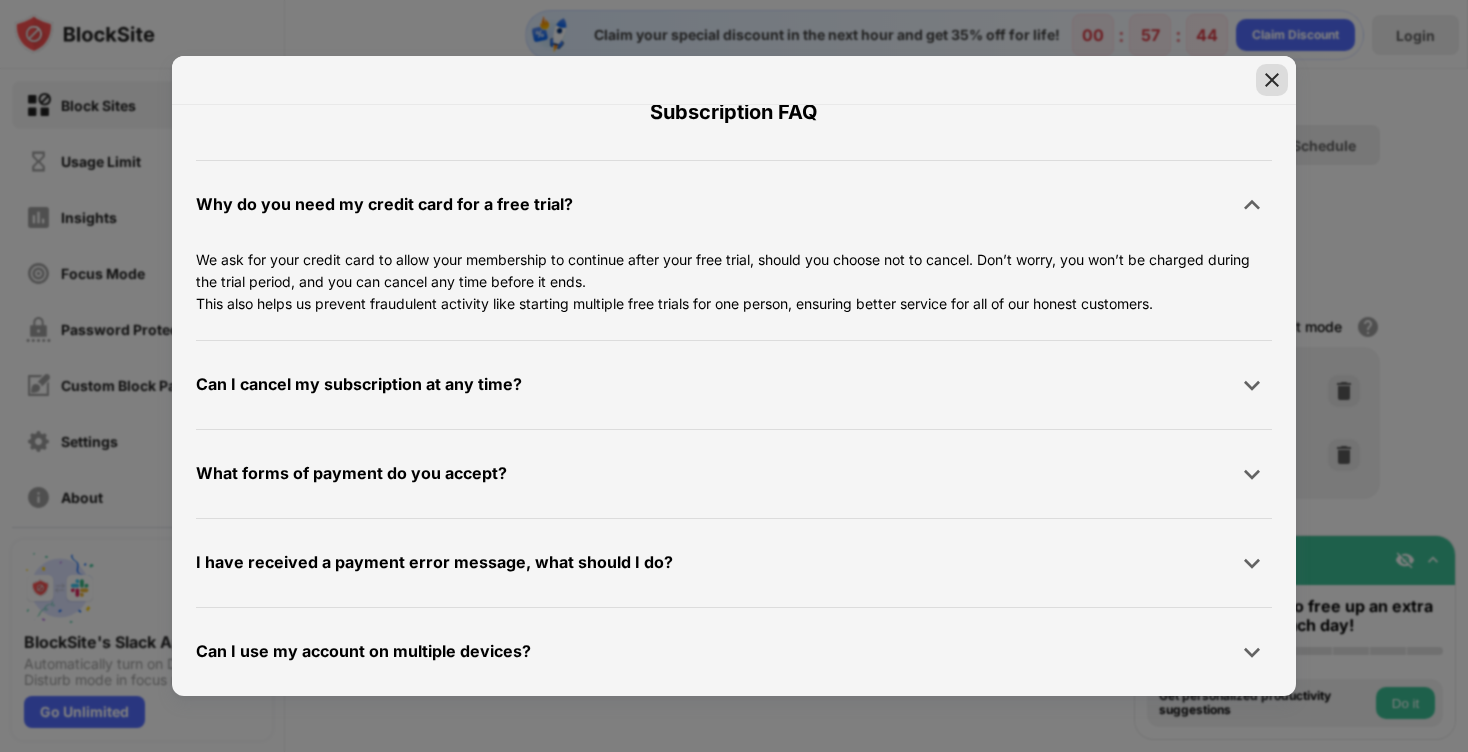 click at bounding box center [1272, 80] 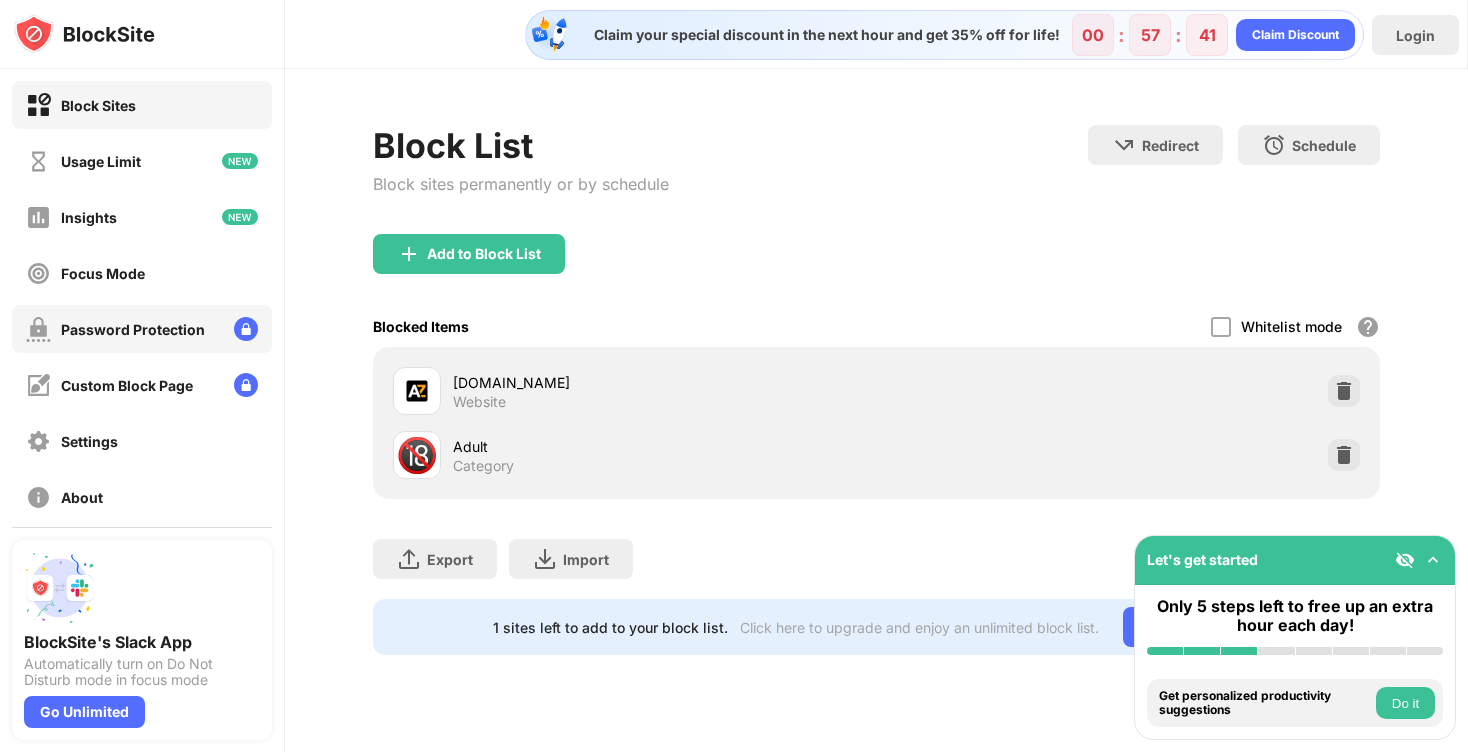 click on "Password Protection" at bounding box center [142, 329] 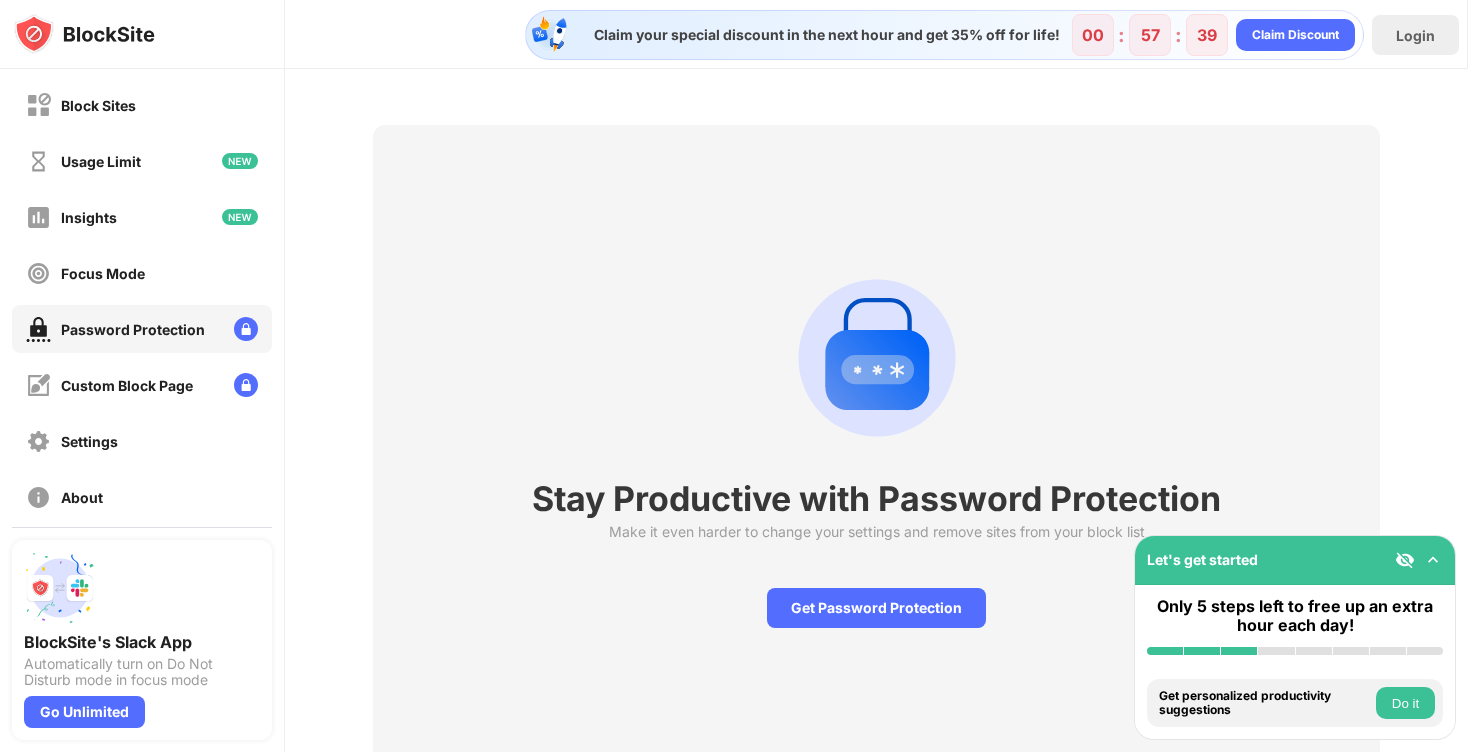 scroll, scrollTop: 69, scrollLeft: 0, axis: vertical 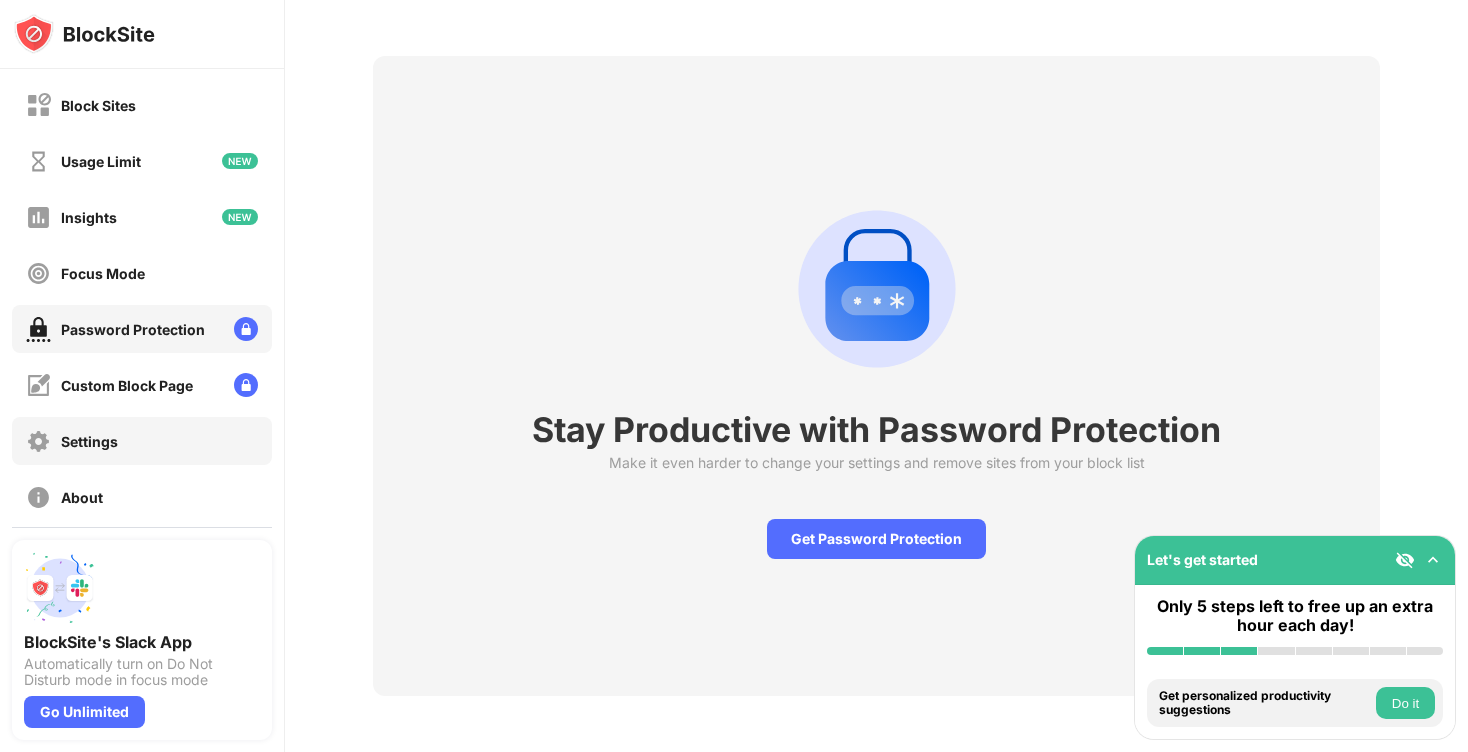 click on "Settings" at bounding box center (142, 441) 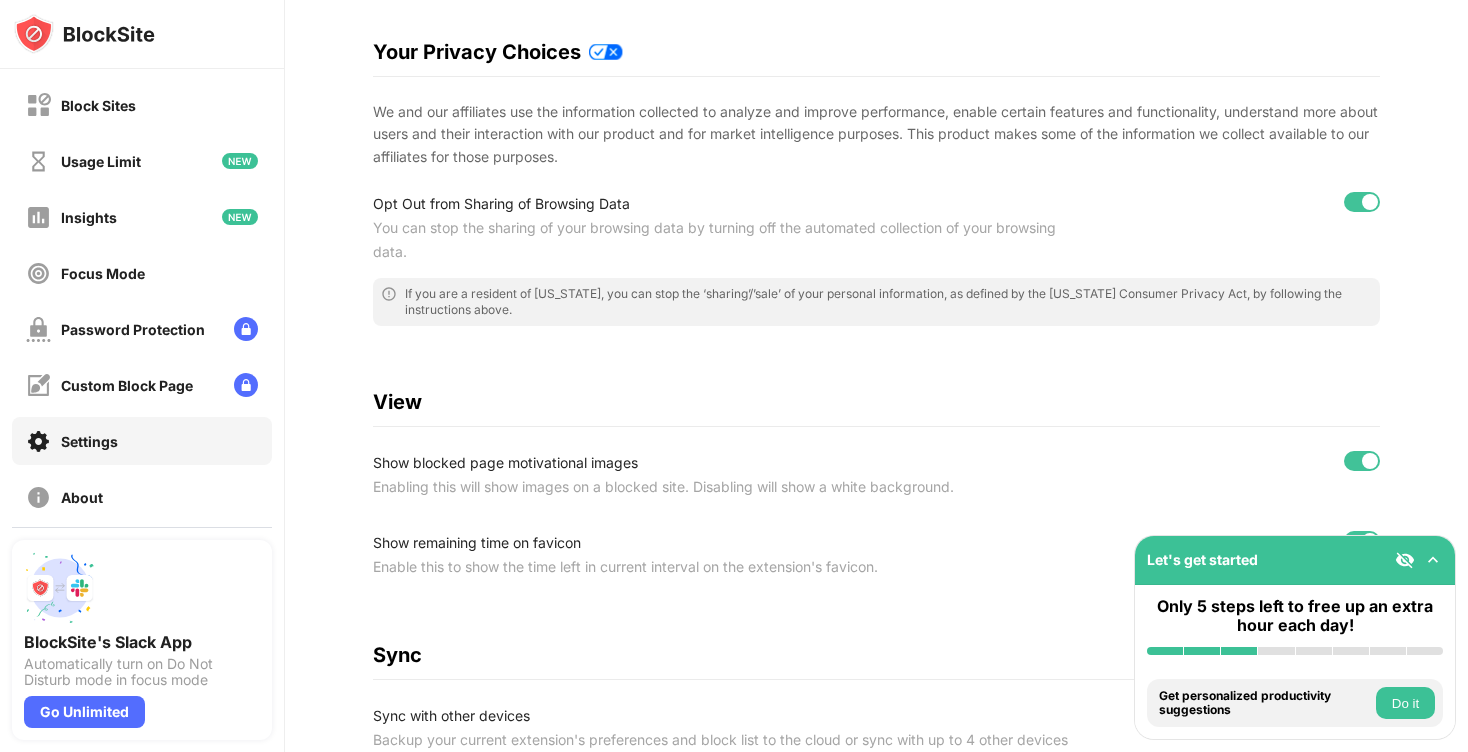 scroll, scrollTop: 0, scrollLeft: 0, axis: both 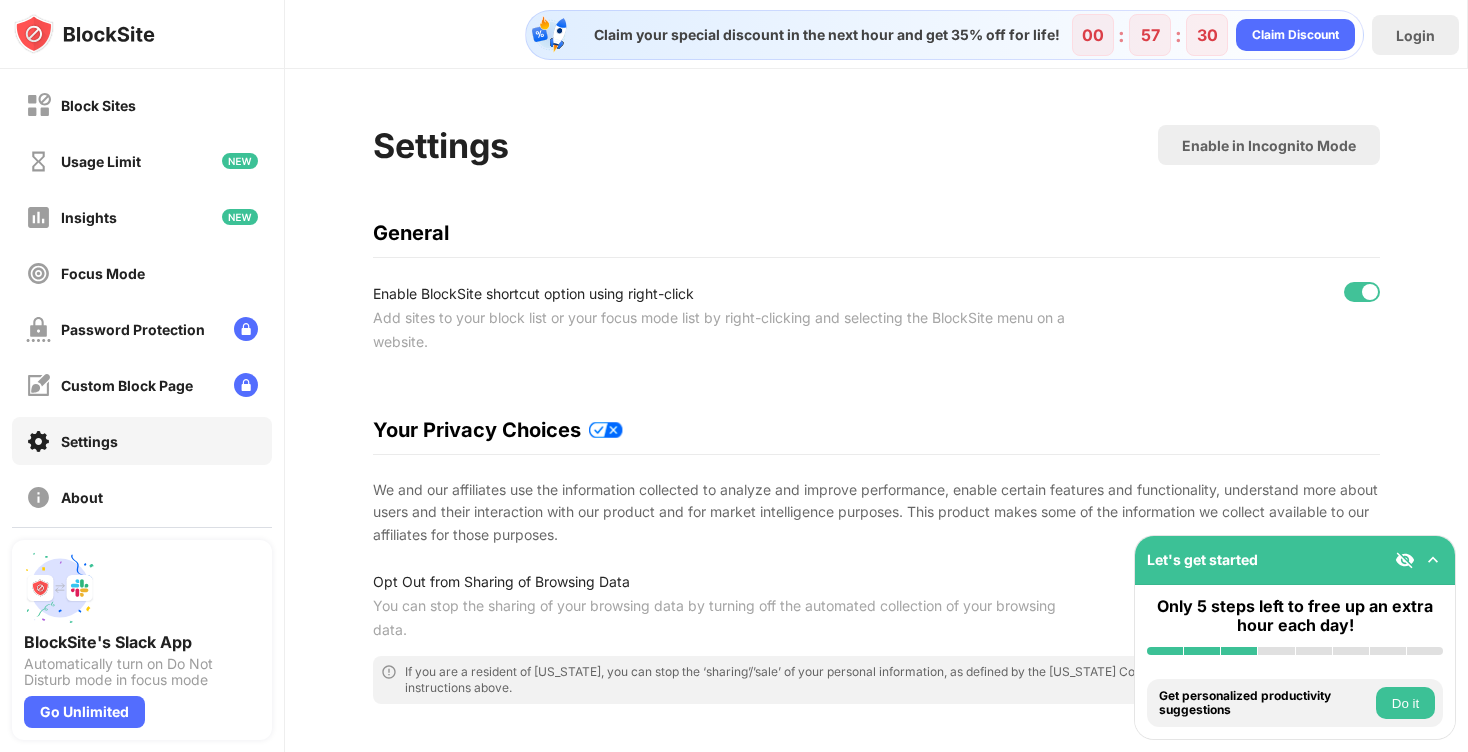 click at bounding box center [84, 34] 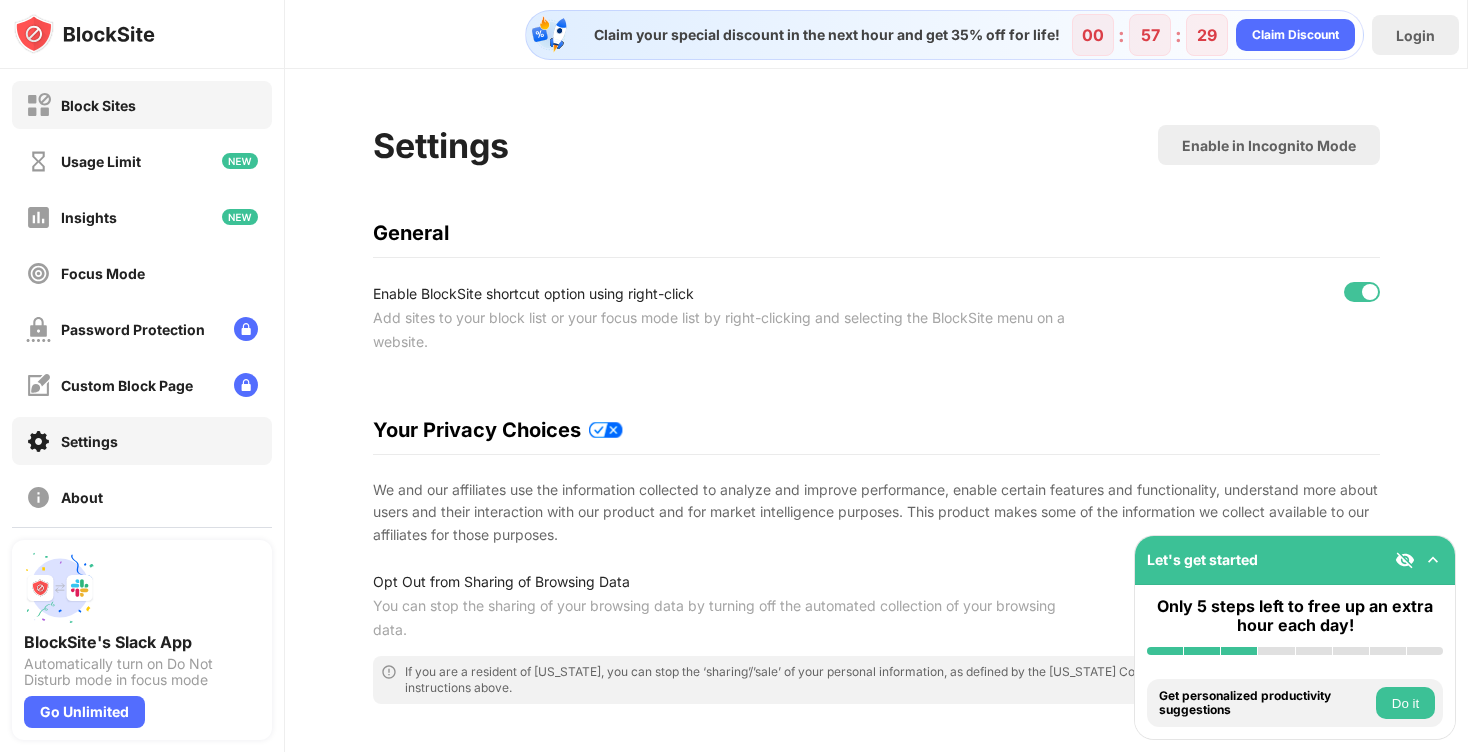 click on "Block Sites" at bounding box center [98, 105] 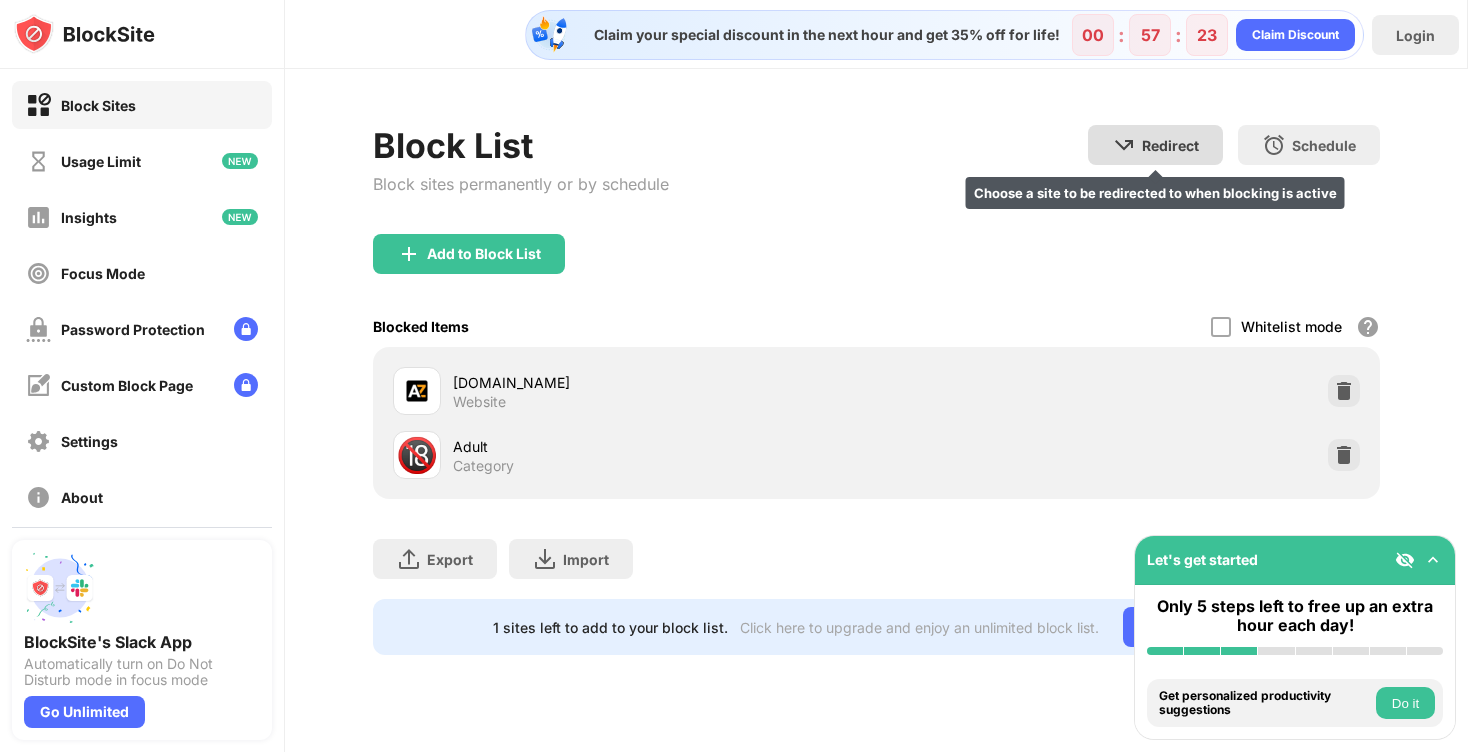 click on "Redirect" at bounding box center (1170, 145) 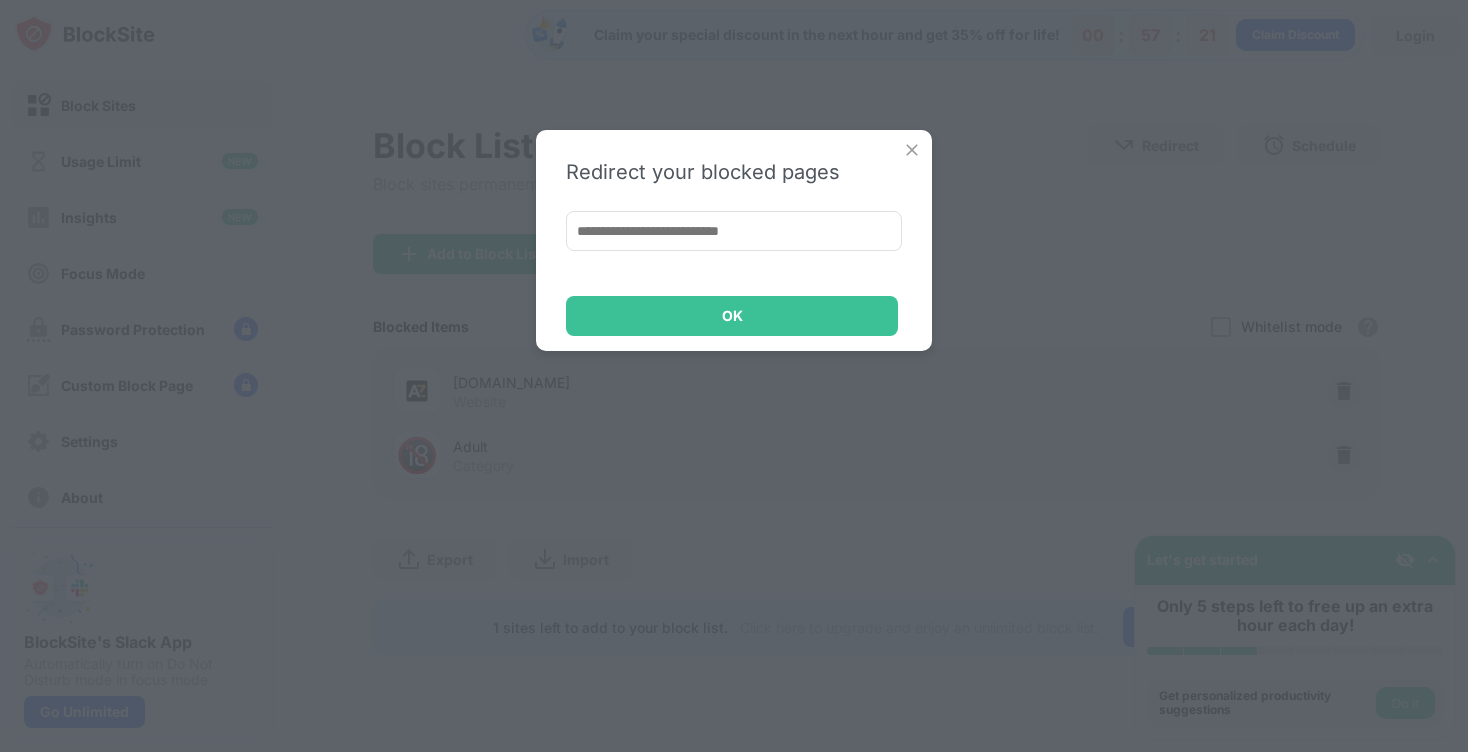 click at bounding box center (734, 231) 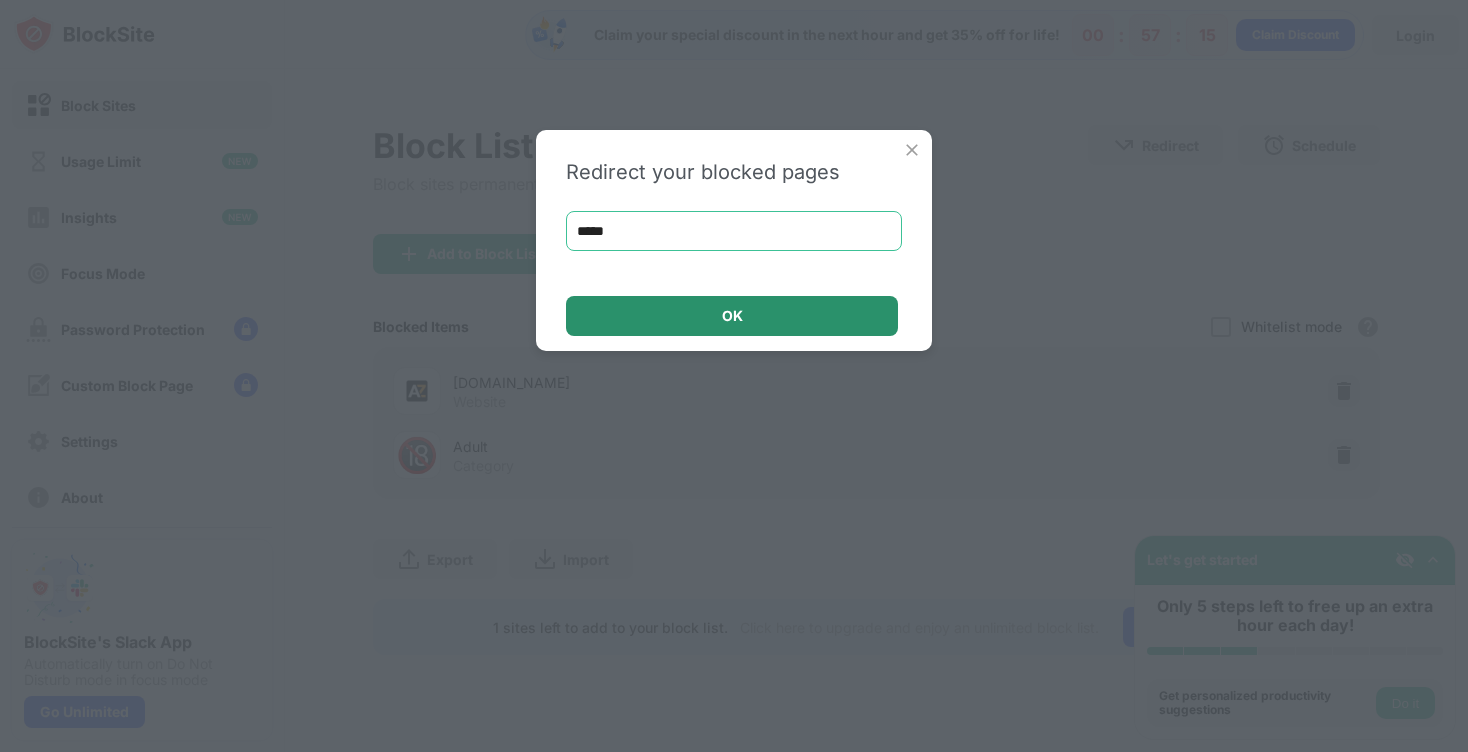 type on "*****" 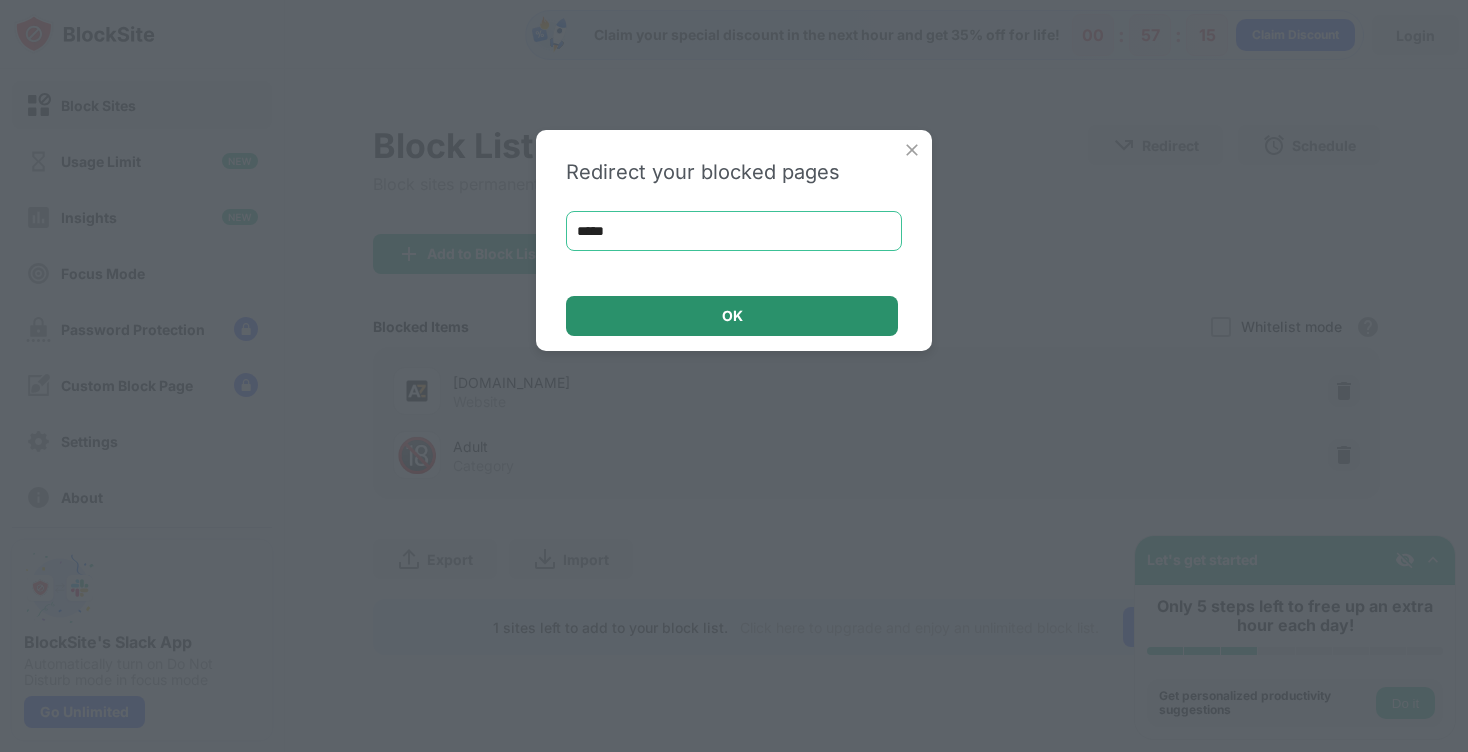 click on "OK" at bounding box center [732, 316] 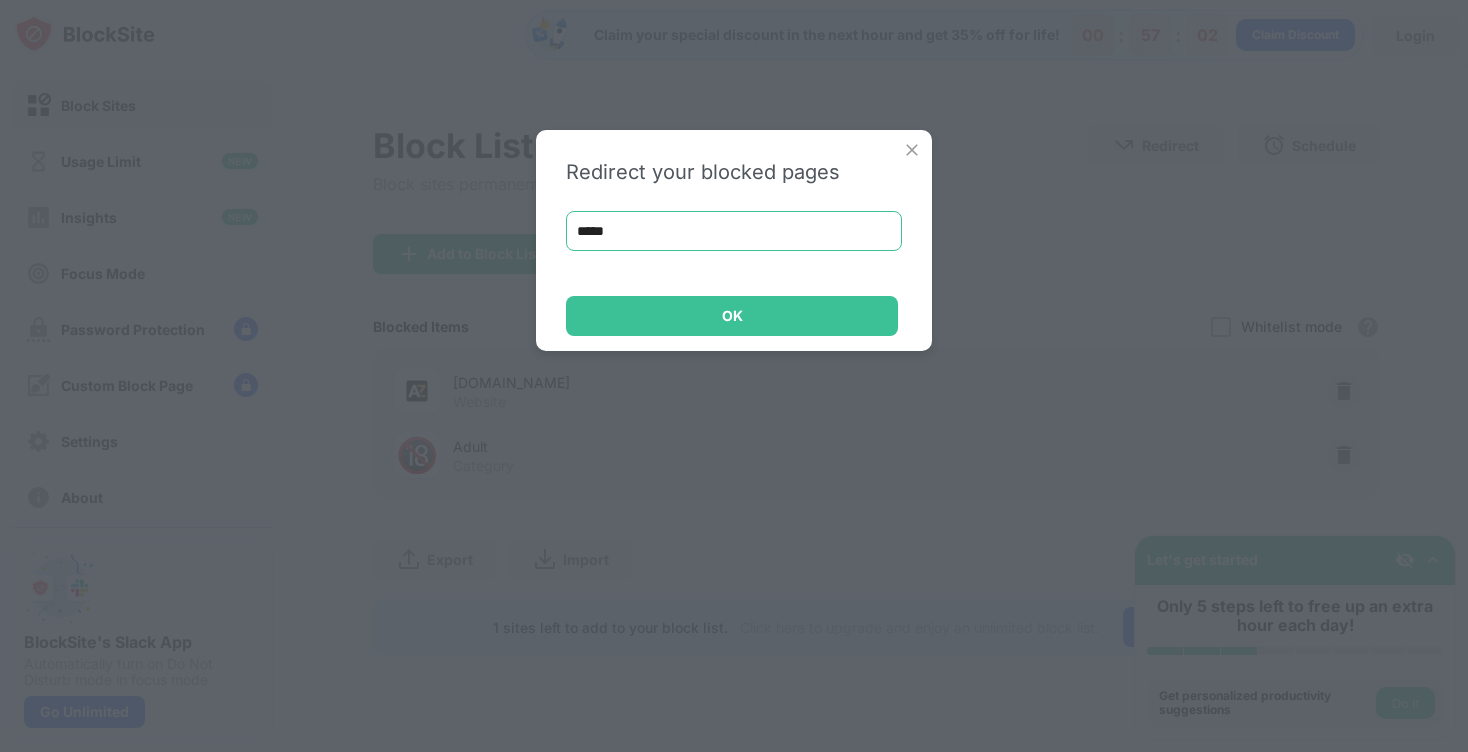 drag, startPoint x: 695, startPoint y: 241, endPoint x: 509, endPoint y: 239, distance: 186.01076 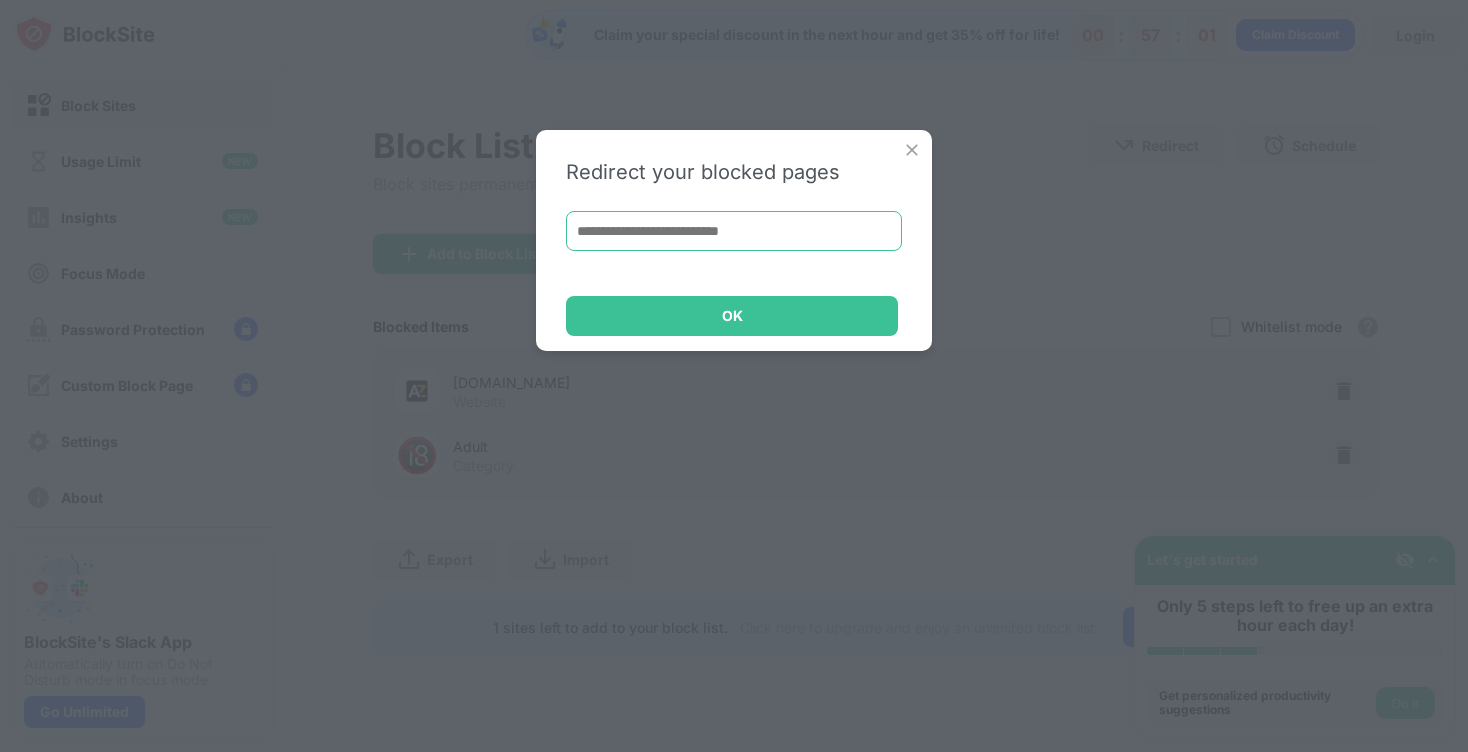 paste on "**********" 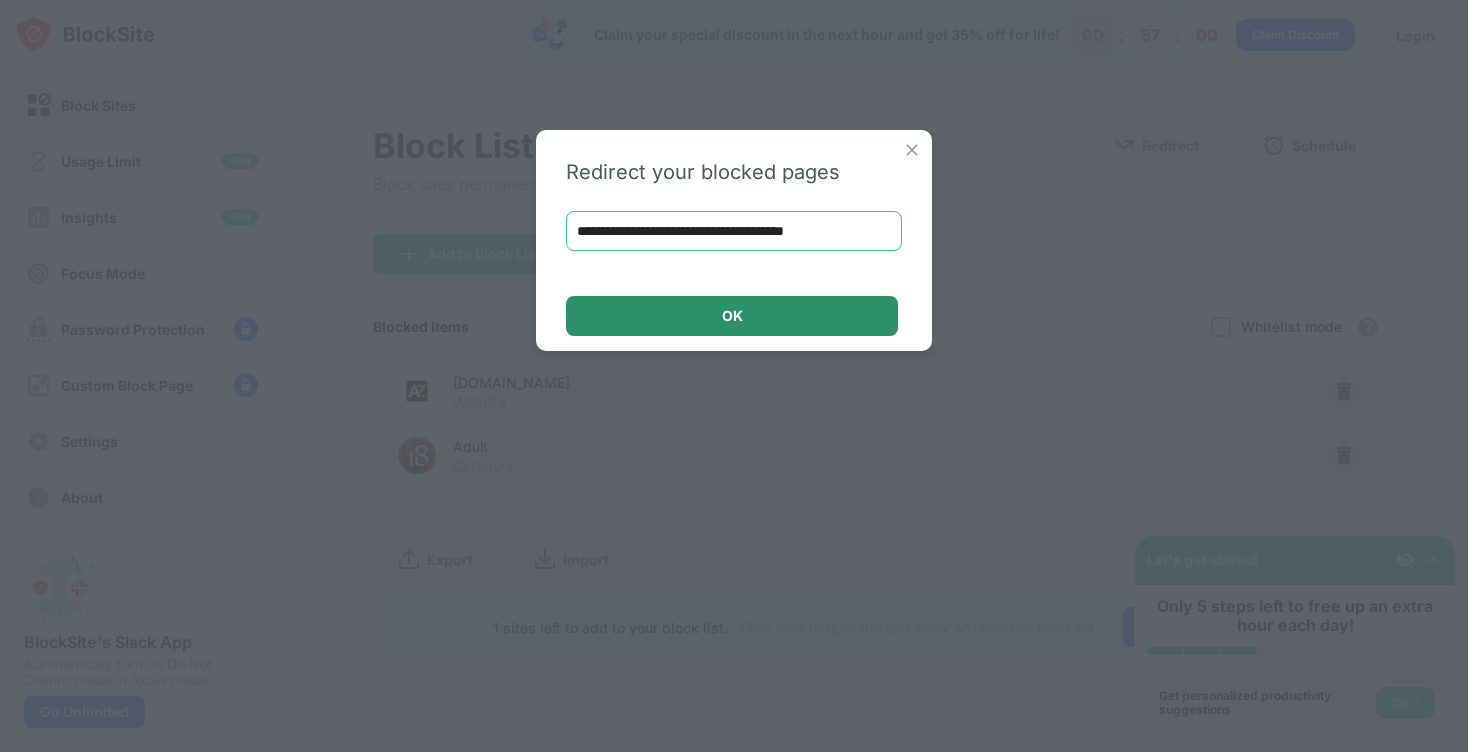click on "OK" at bounding box center (732, 316) 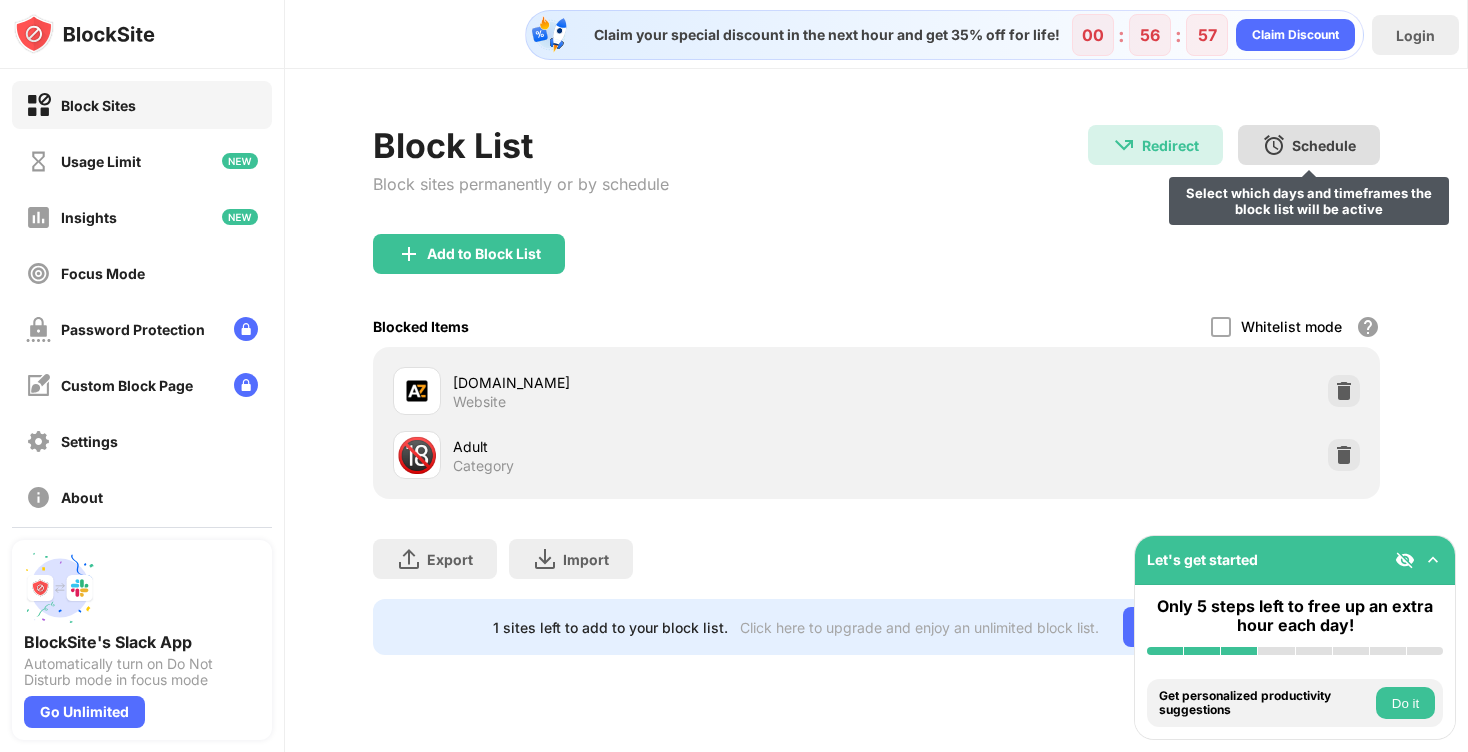 click at bounding box center [1274, 145] 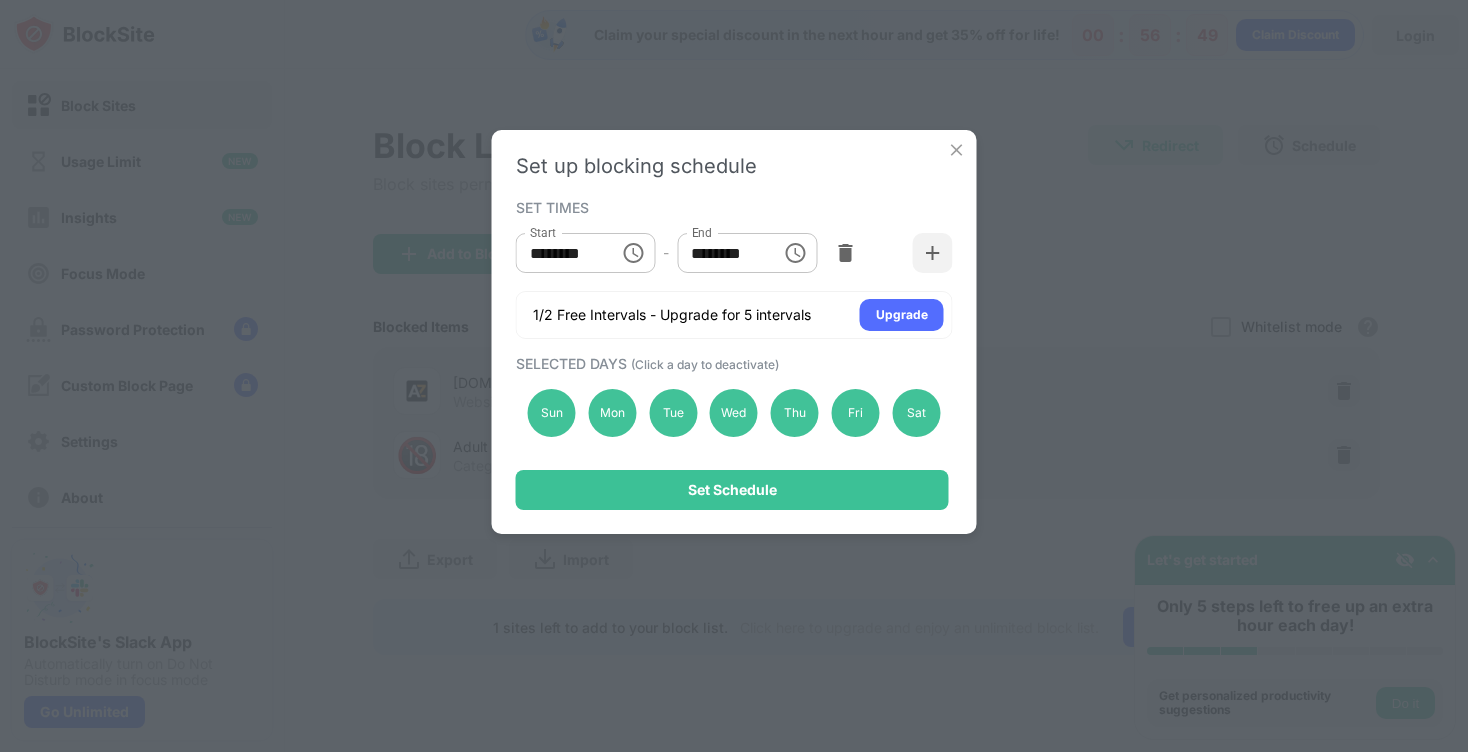 click at bounding box center [957, 150] 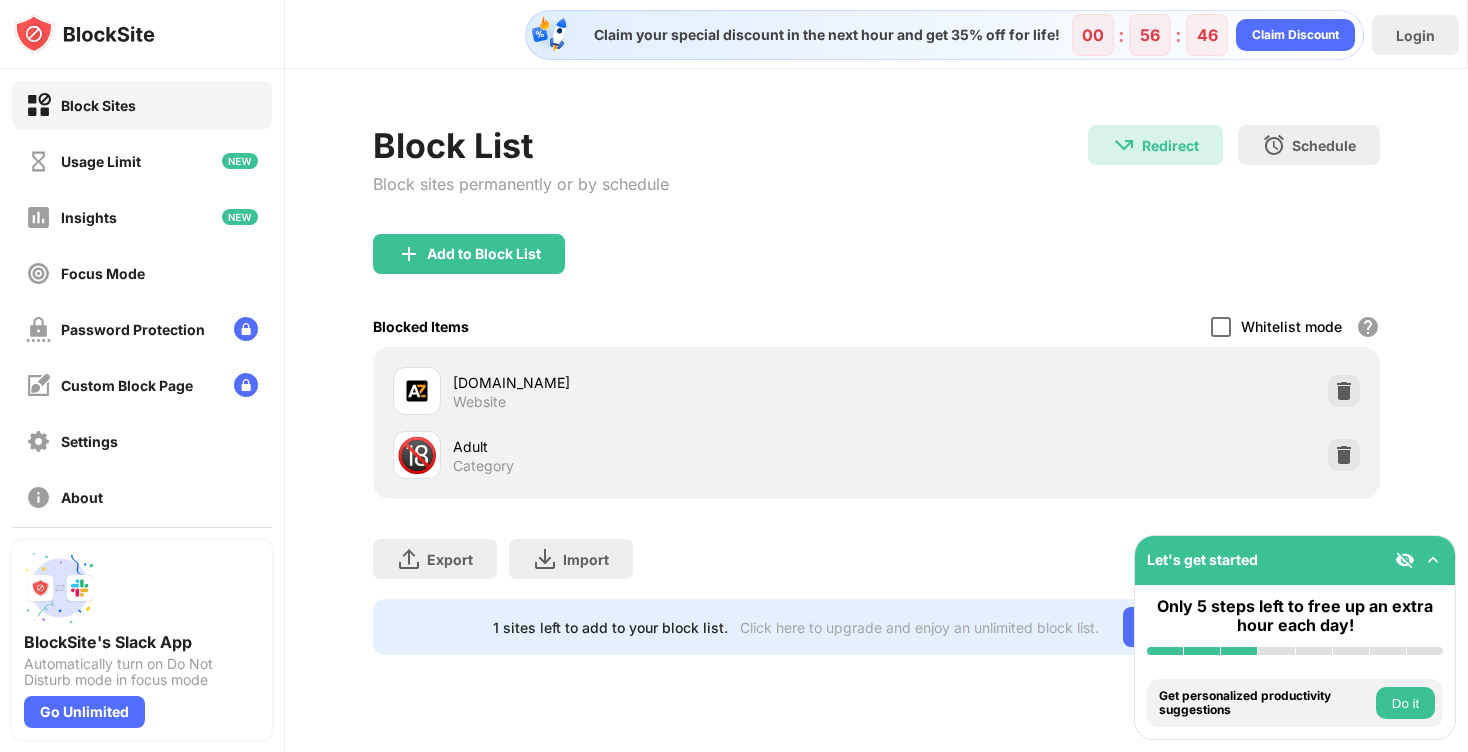 click at bounding box center (1221, 327) 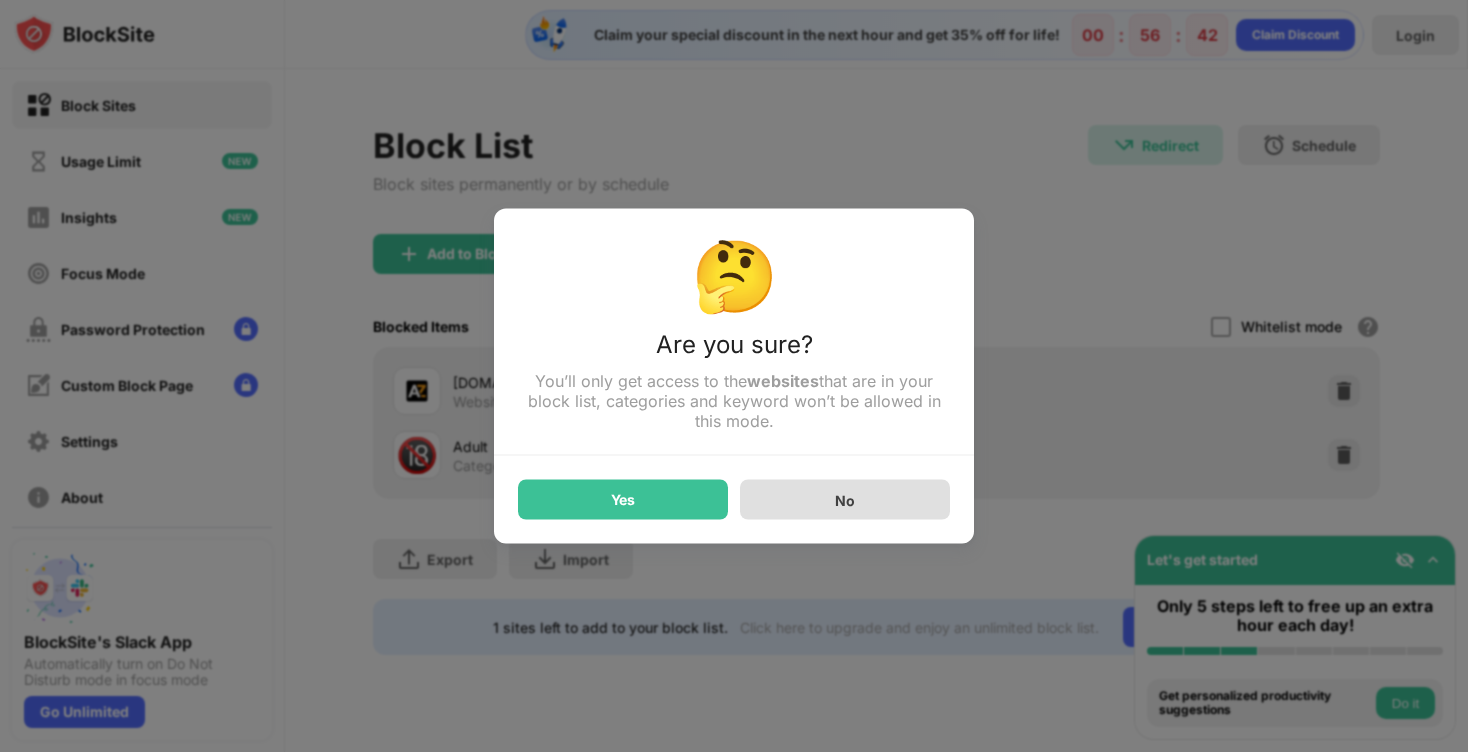 click on "No" at bounding box center [845, 500] 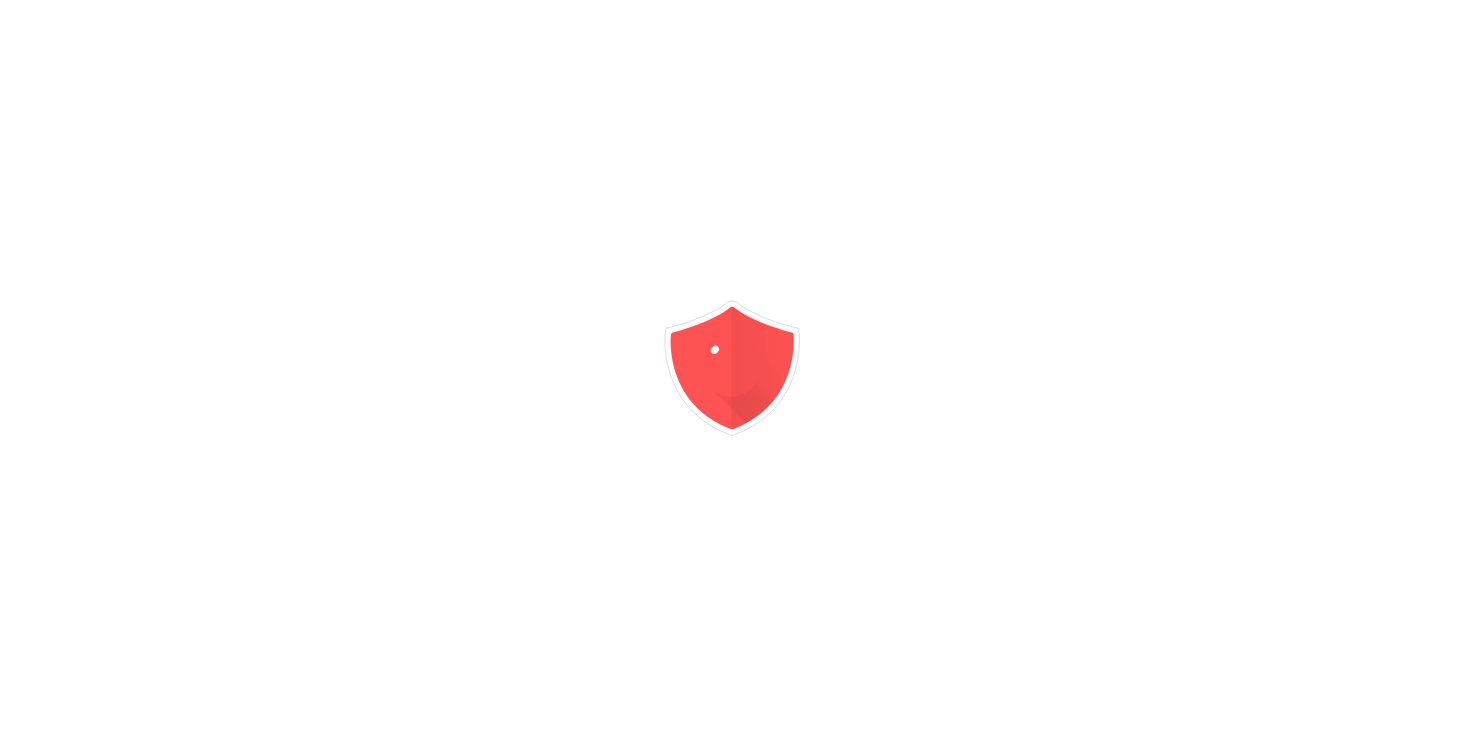 scroll, scrollTop: 0, scrollLeft: 0, axis: both 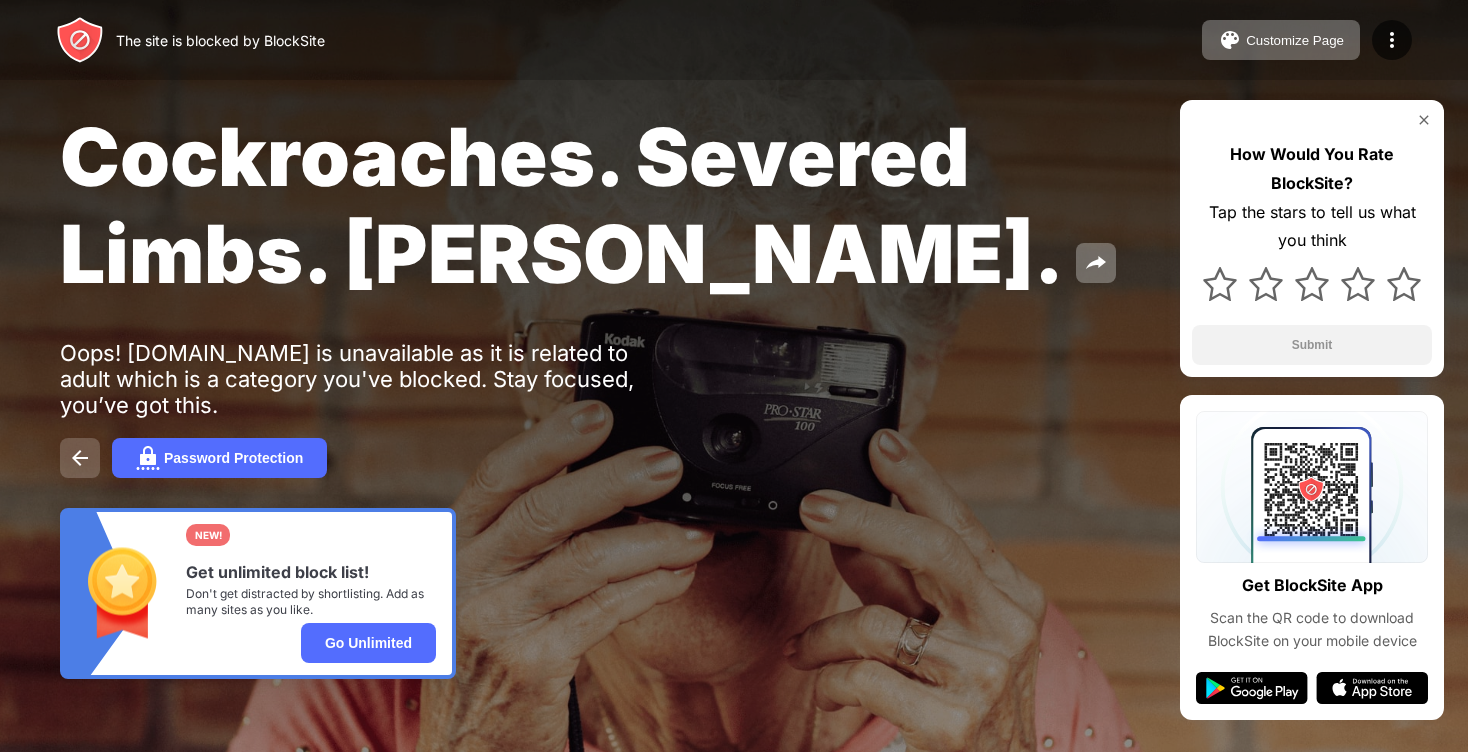 click at bounding box center [80, 458] 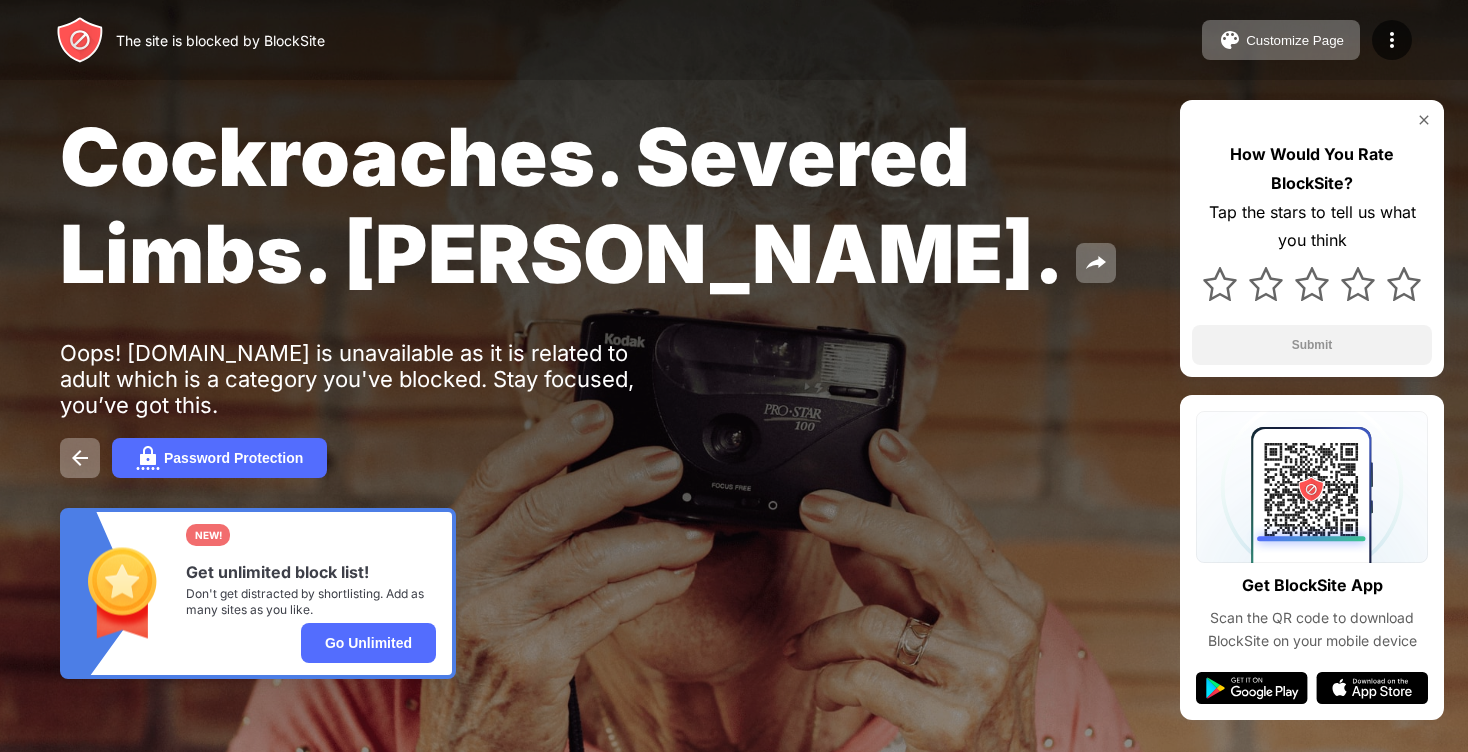 scroll, scrollTop: 0, scrollLeft: 0, axis: both 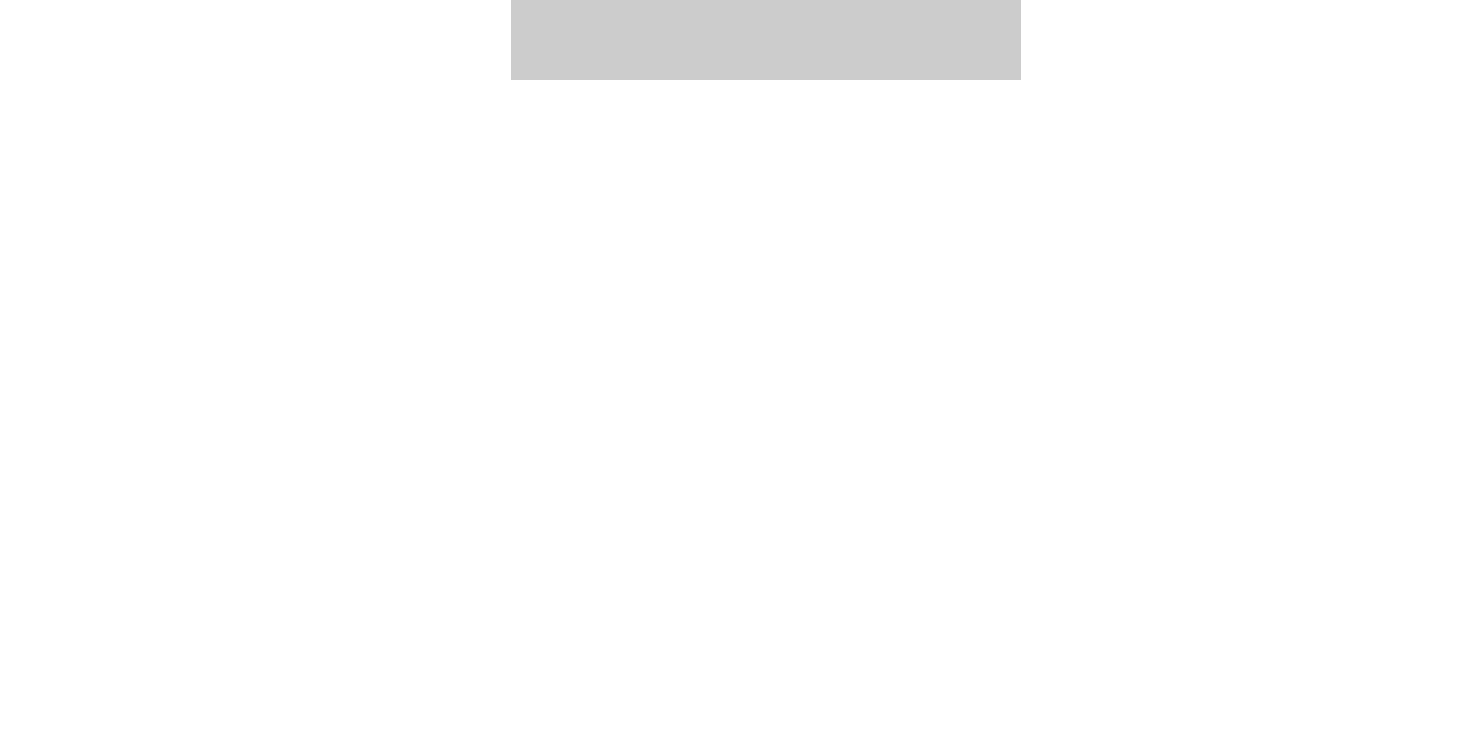 click on "Password Protection" at bounding box center [233, 458] 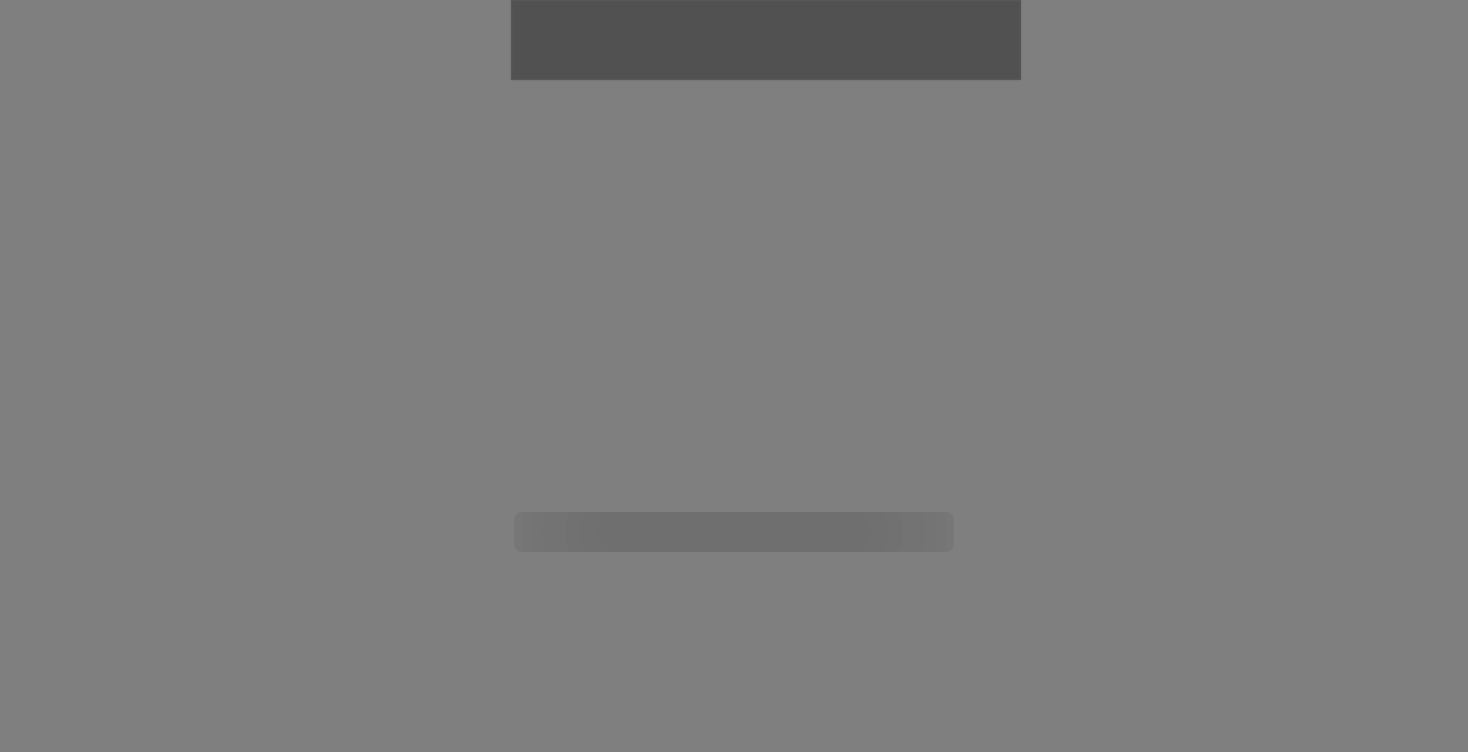 click at bounding box center [954, 200] 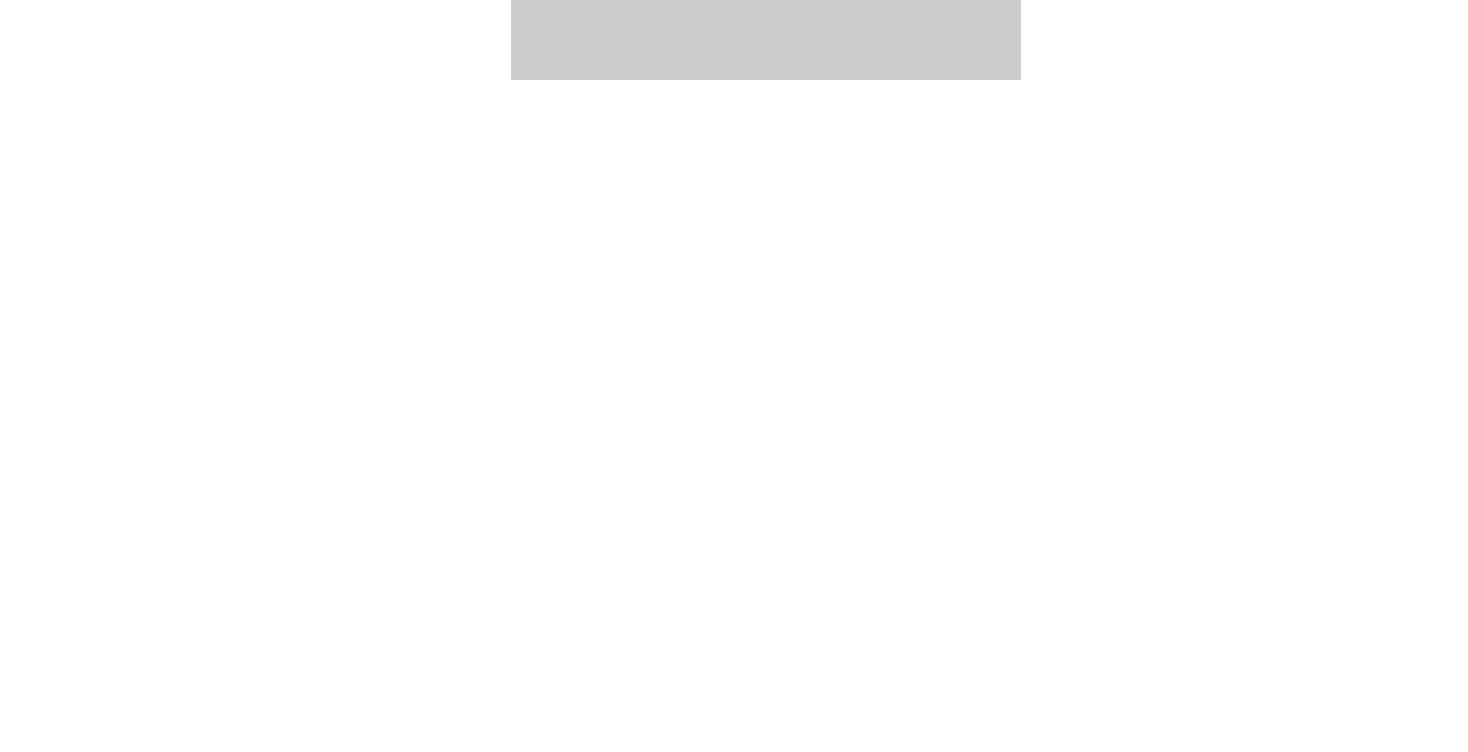 click at bounding box center [1392, 40] 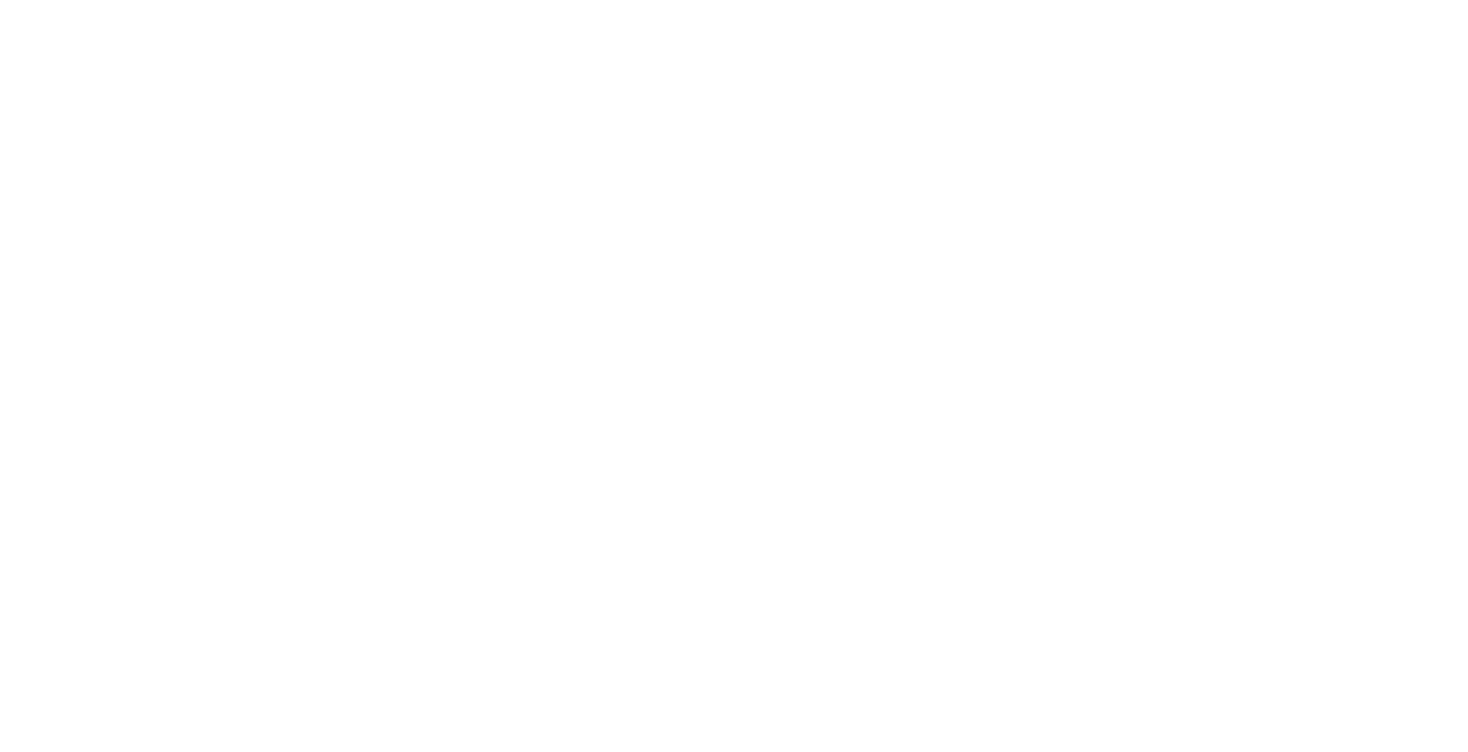 click on "Cockroaches. Severed Limbs. John Goodman." at bounding box center [562, 205] 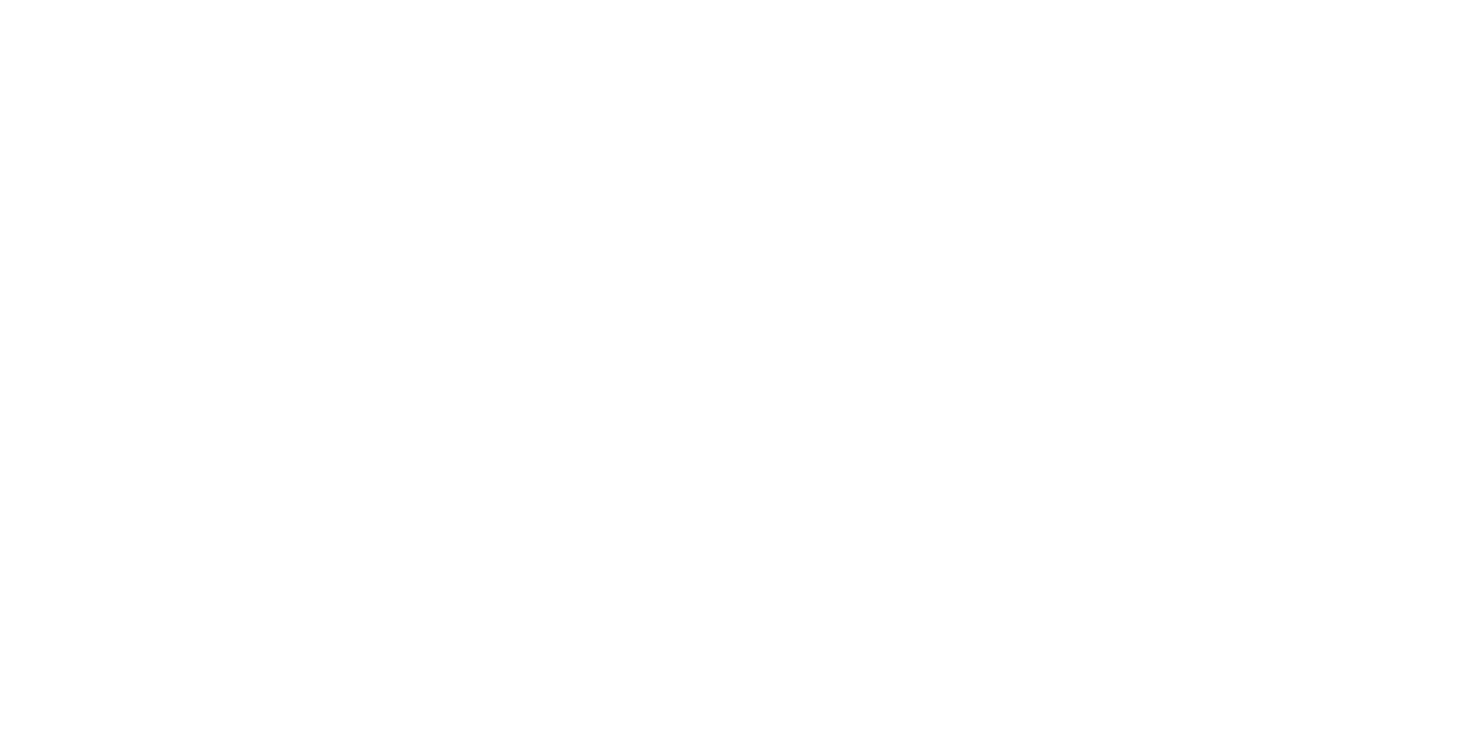 scroll, scrollTop: 0, scrollLeft: 0, axis: both 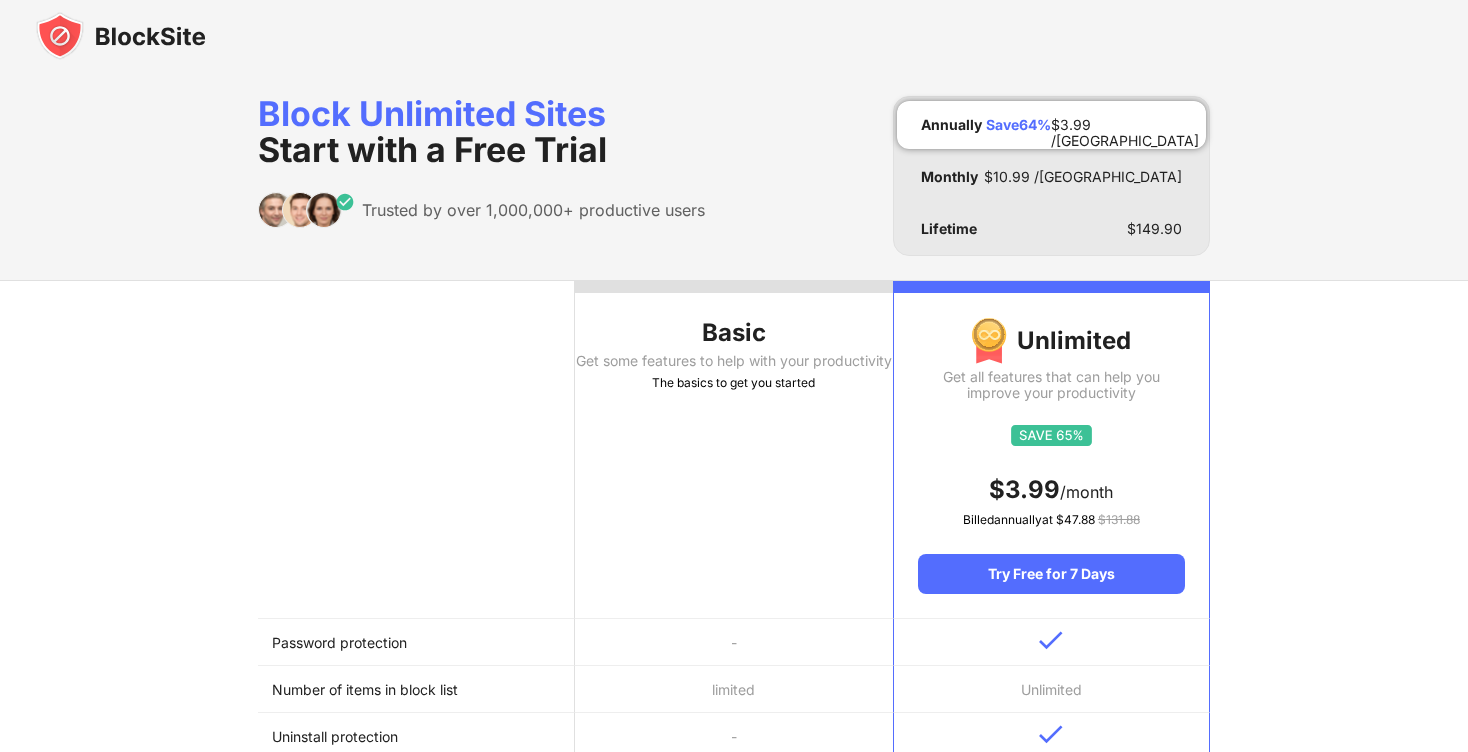 click at bounding box center (734, 36) 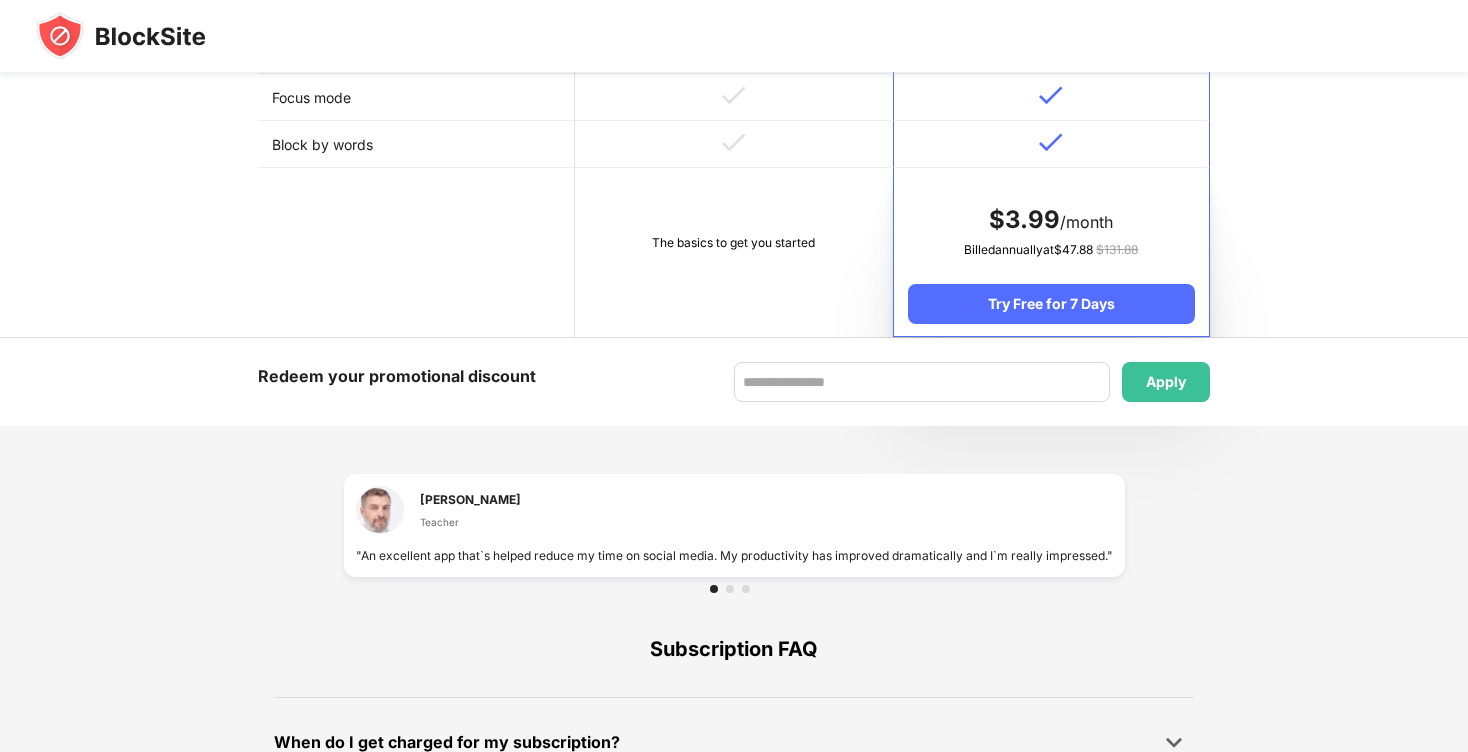 scroll, scrollTop: 1057, scrollLeft: 0, axis: vertical 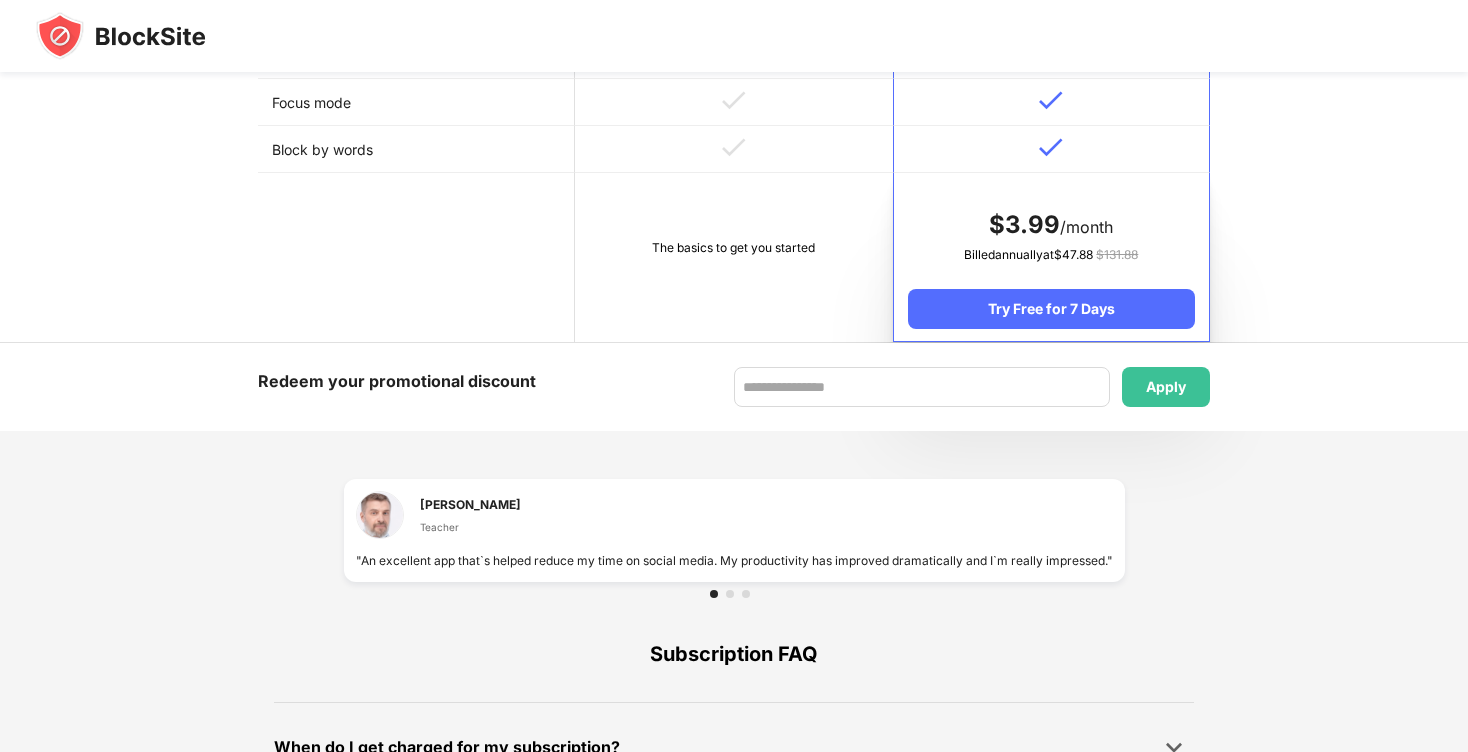 click on "The basics to get you started" at bounding box center [733, 257] 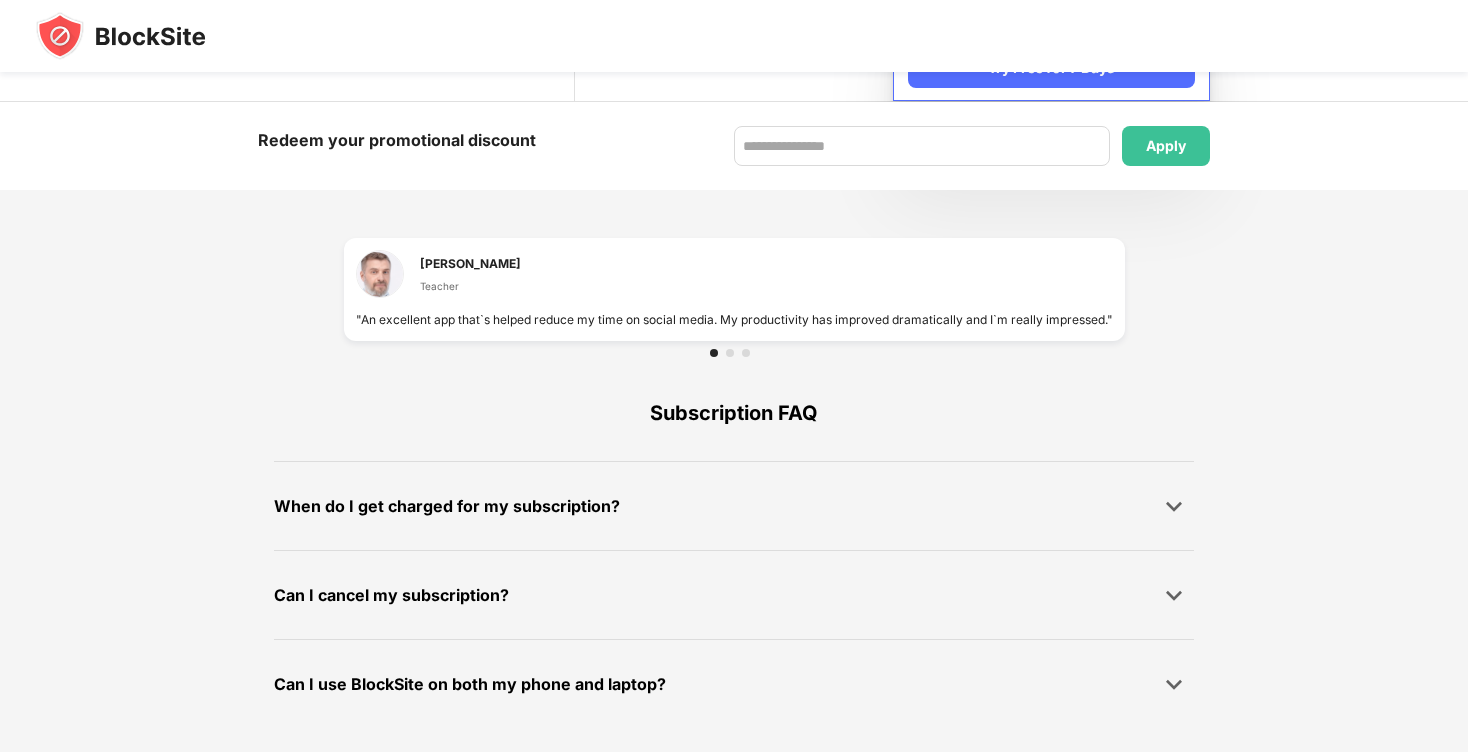 scroll, scrollTop: 667, scrollLeft: 0, axis: vertical 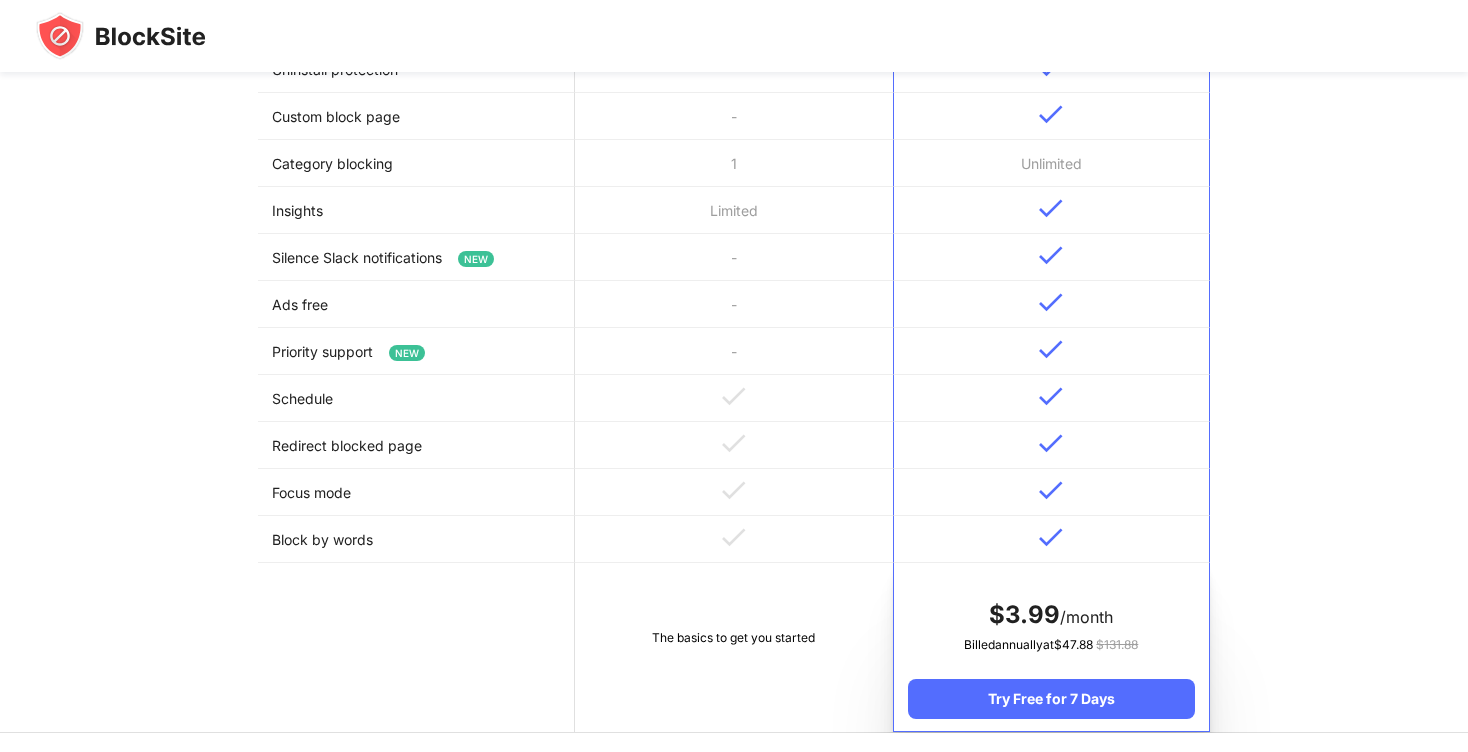 click at bounding box center (121, 36) 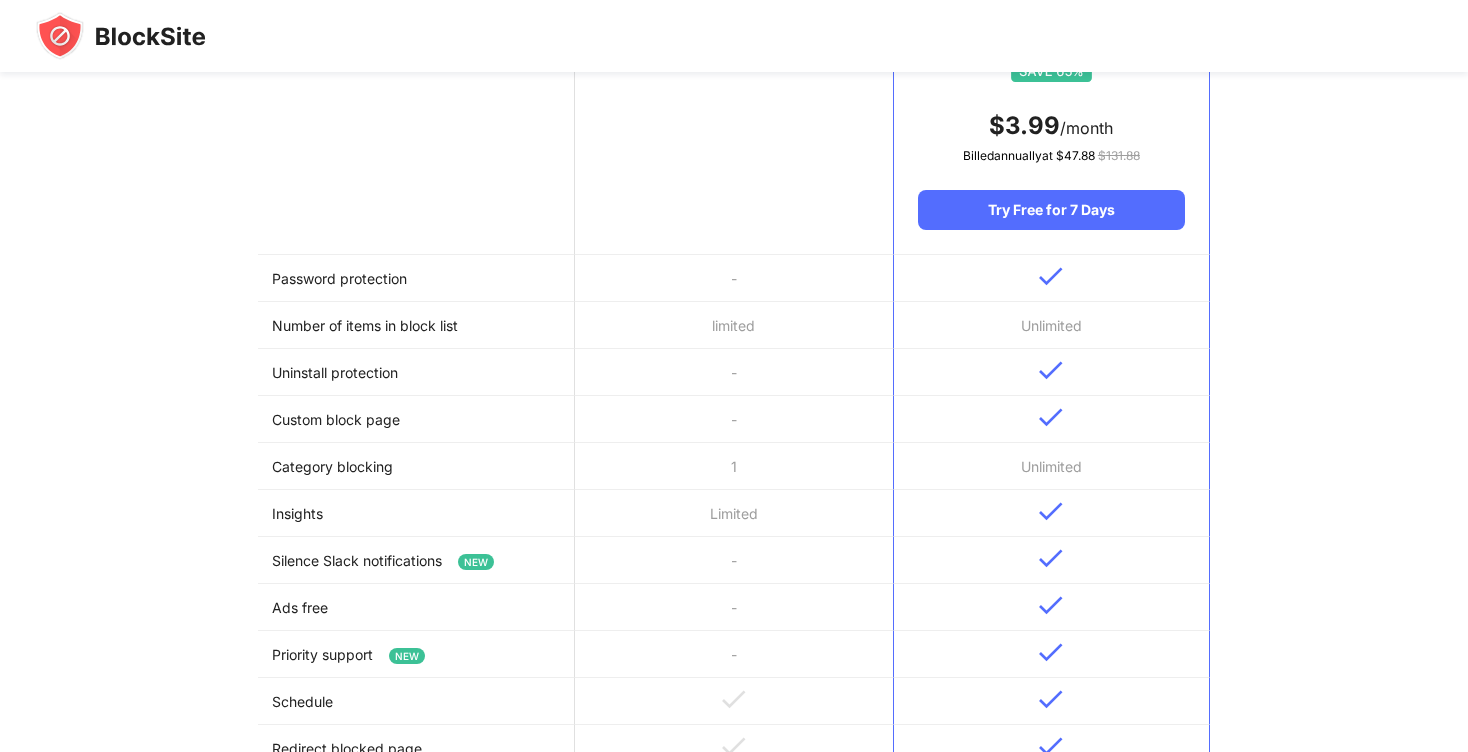 scroll, scrollTop: 0, scrollLeft: 0, axis: both 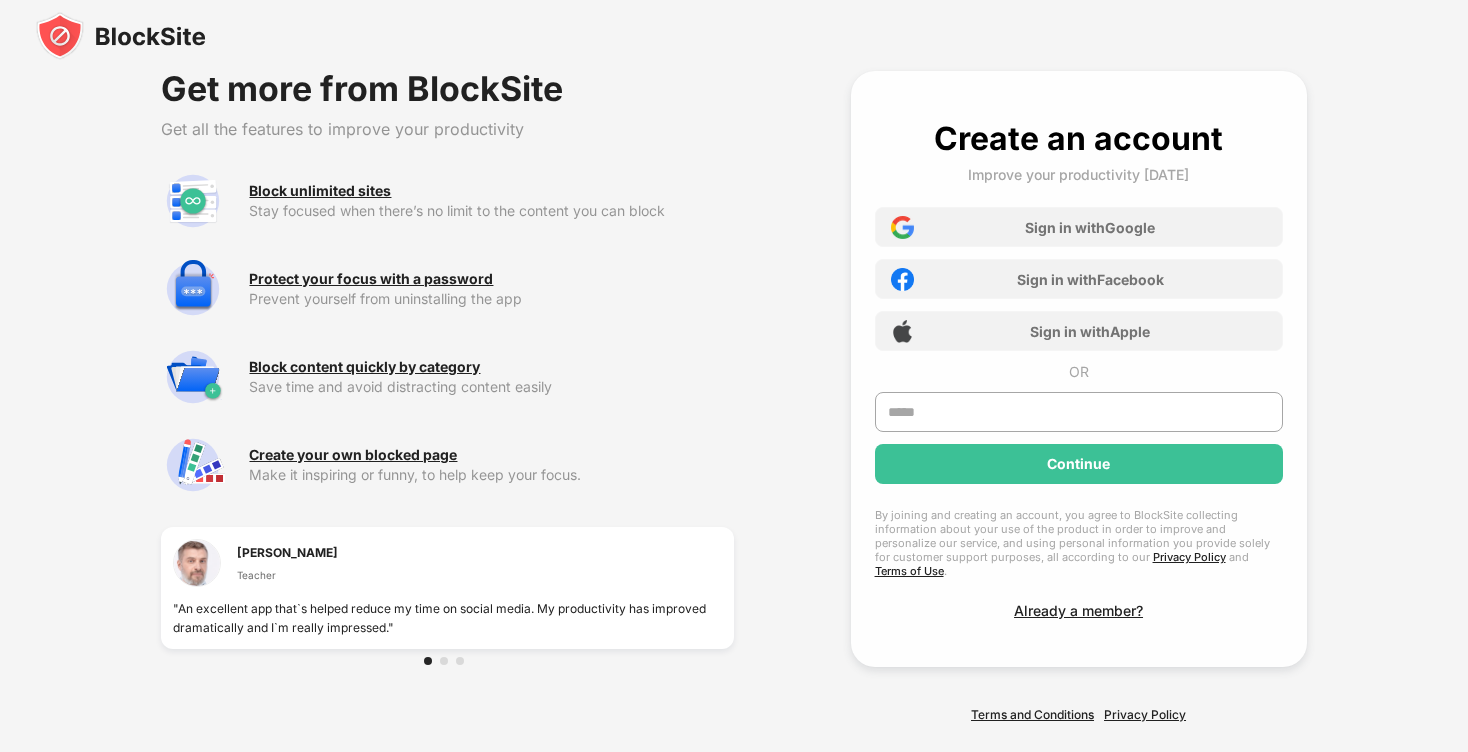 click on "Get more from BlockSite Get all the features to improve your productivity Block unlimited sites Stay focused when there’s no limit to the content you can block Protect your focus with a password Prevent yourself from uninstalling the app Block content quickly by category Save time and avoid distracting content easily Create your own blocked page Make it inspiring or funny, to help keep your focus. [PERSON_NAME] Teacher "An excellent app that`s helped reduce my time on social media. My productivity has improved dramatically and I`m really impressed."" at bounding box center (447, 396) 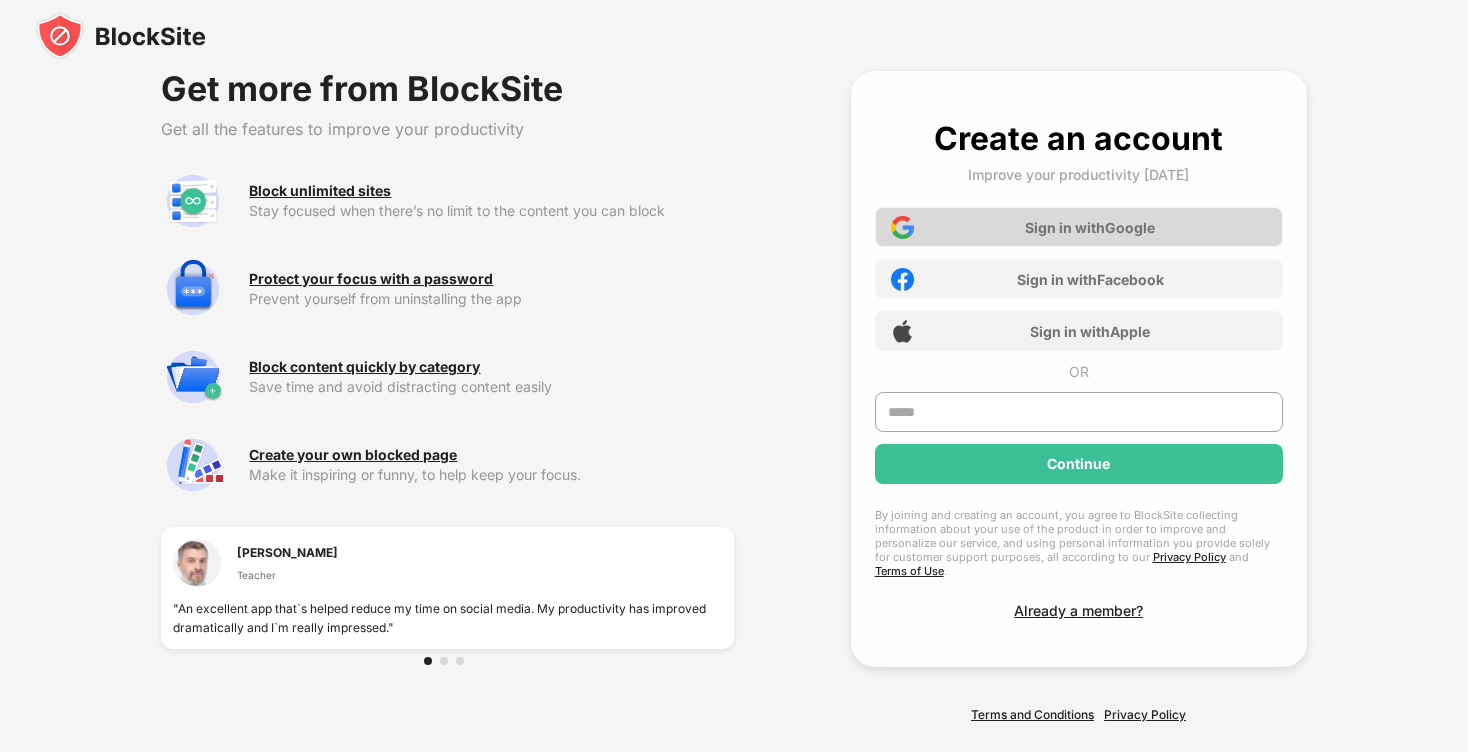 click on "Sign in with  Google" at bounding box center [1079, 227] 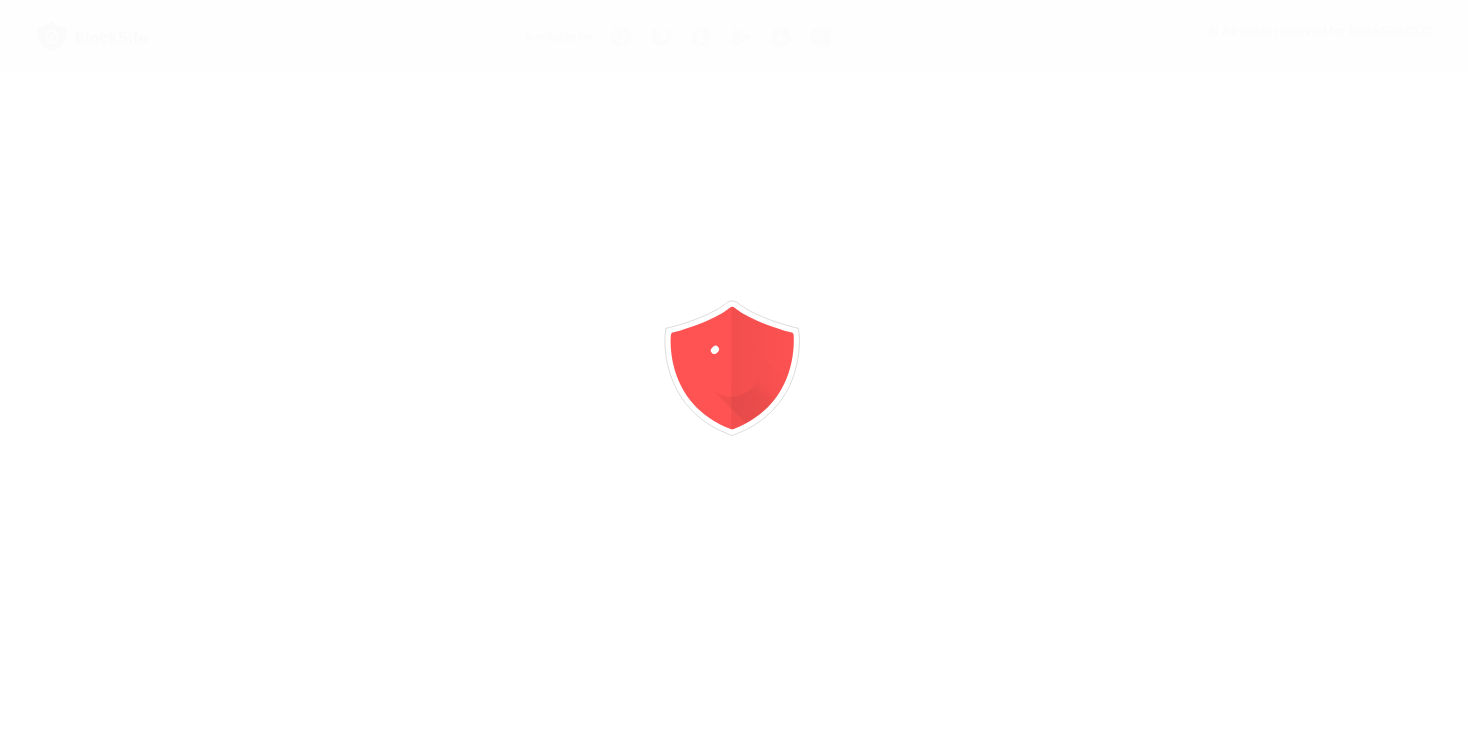 scroll, scrollTop: 0, scrollLeft: 0, axis: both 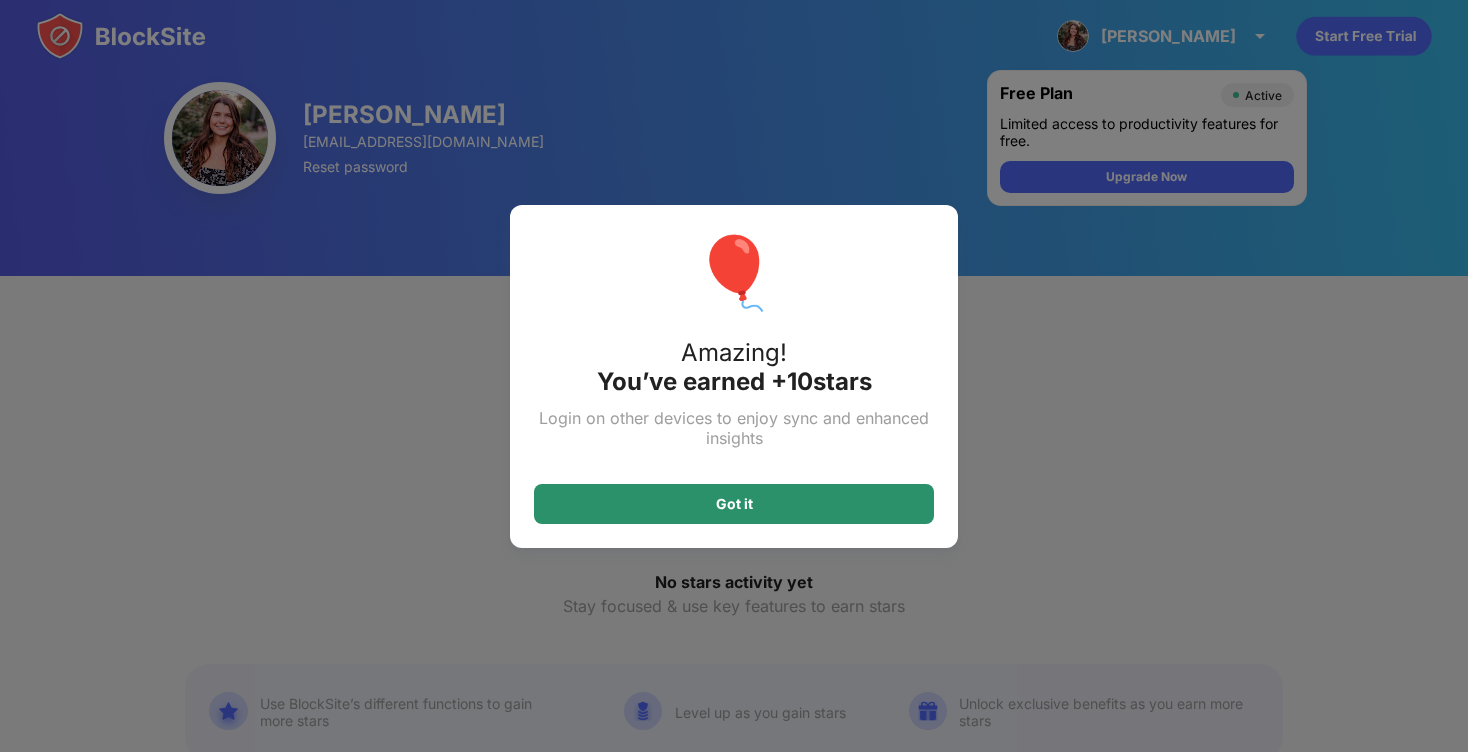 click on "Got it" at bounding box center [734, 504] 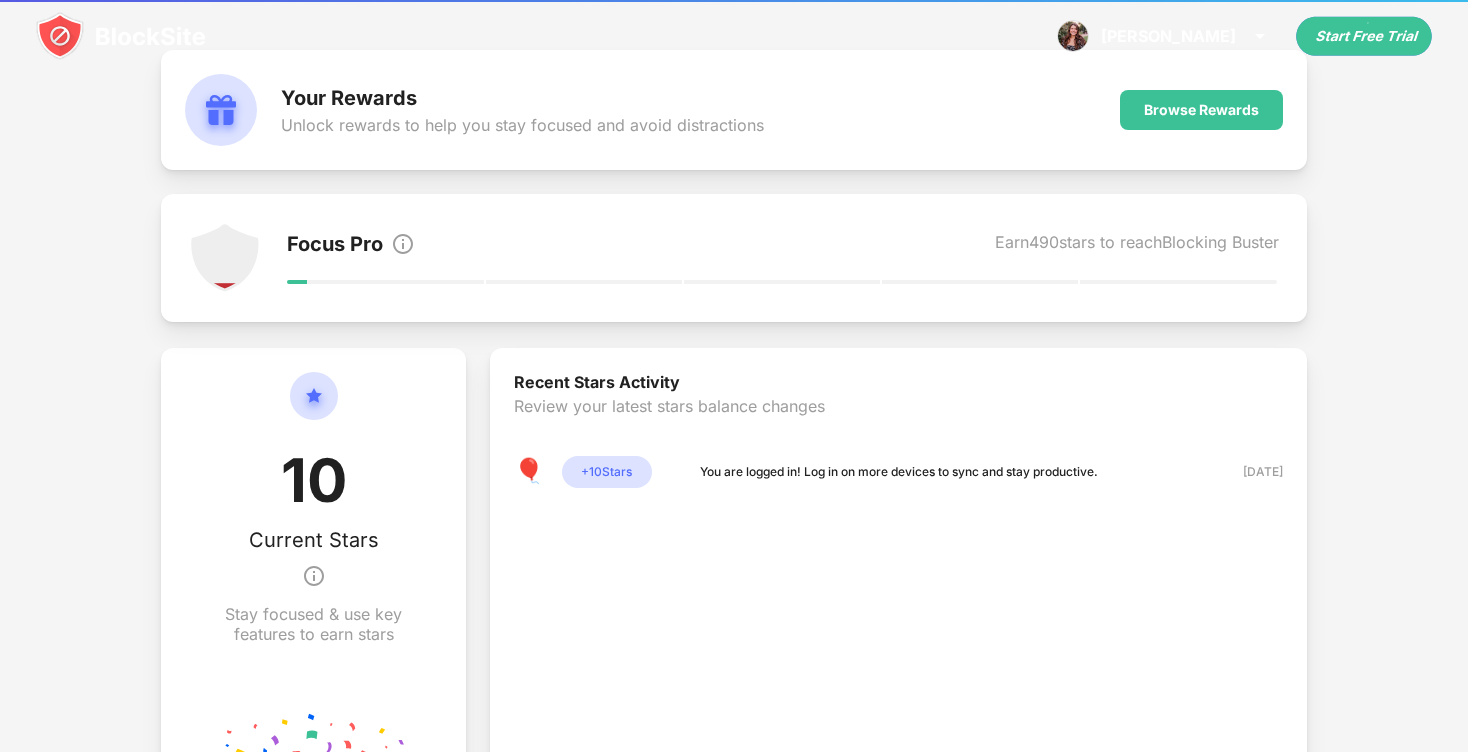 scroll, scrollTop: 0, scrollLeft: 0, axis: both 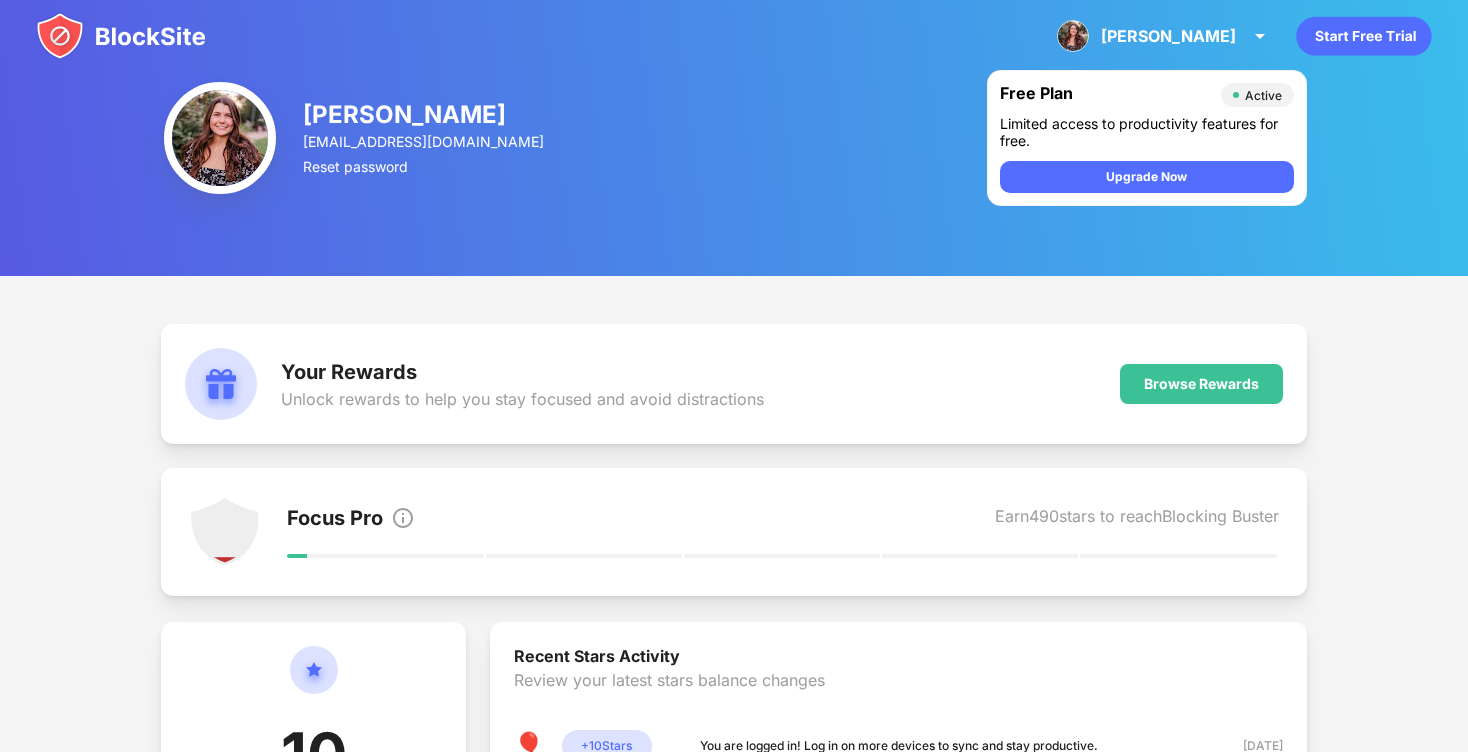 click on "Active" at bounding box center [1263, 95] 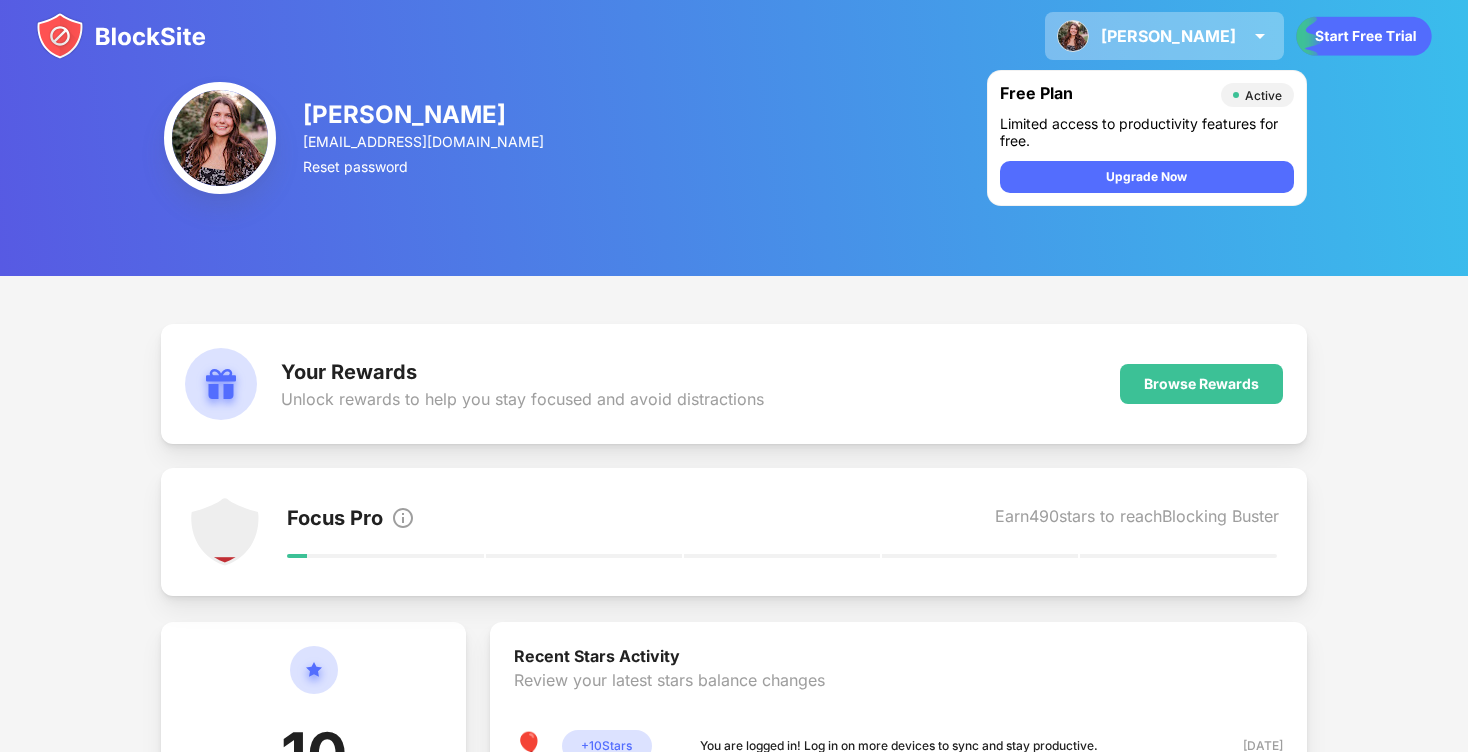 click on "[PERSON_NAME]" at bounding box center [1168, 36] 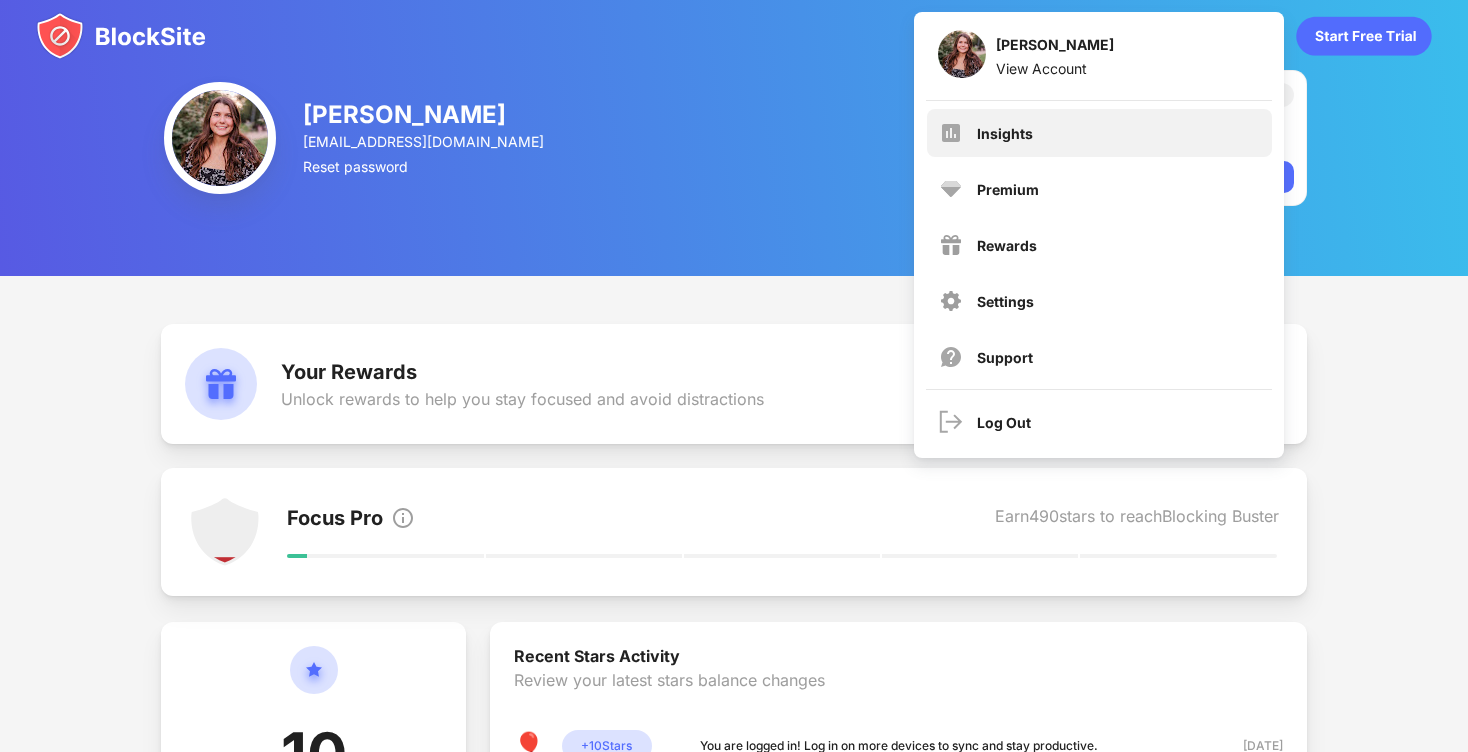 click on "Insights" at bounding box center [1099, 133] 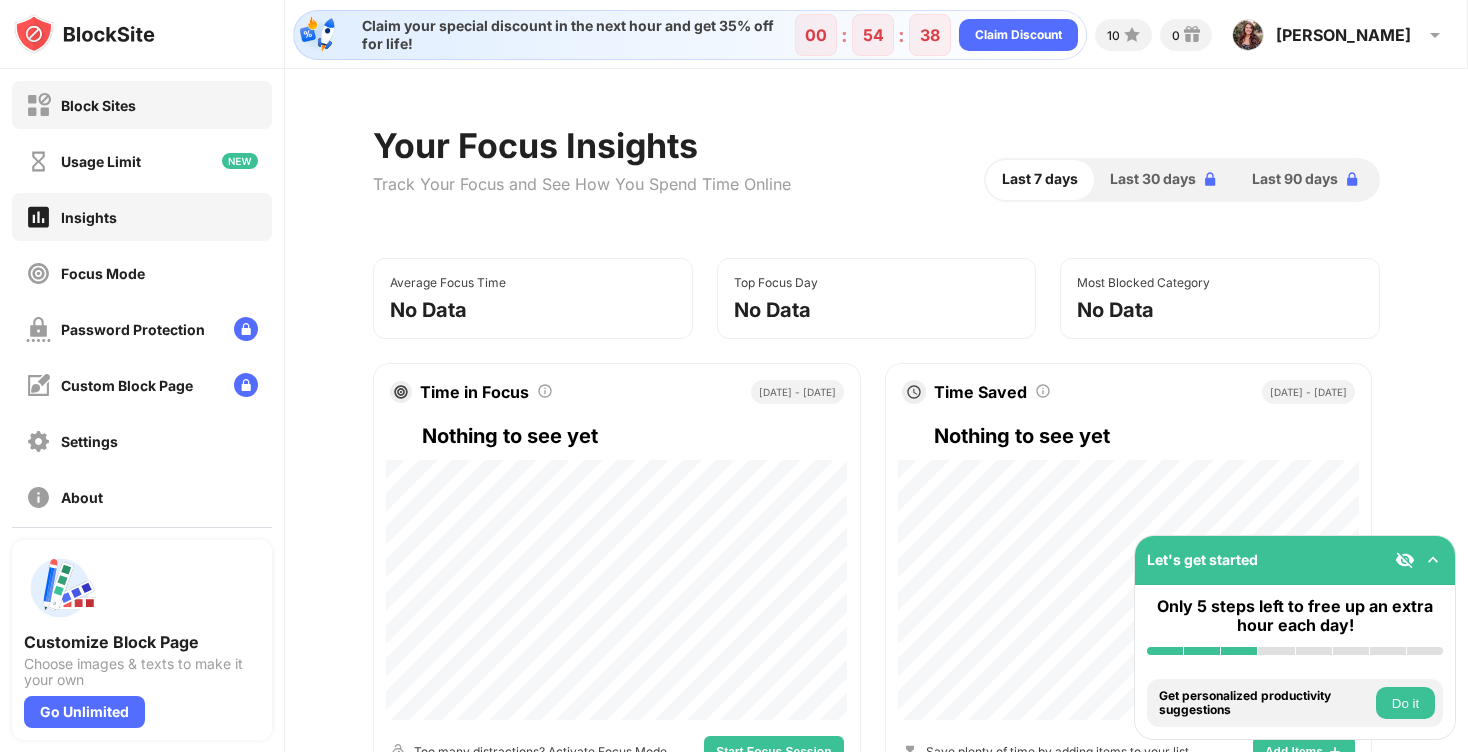 click on "Block Sites" at bounding box center (142, 105) 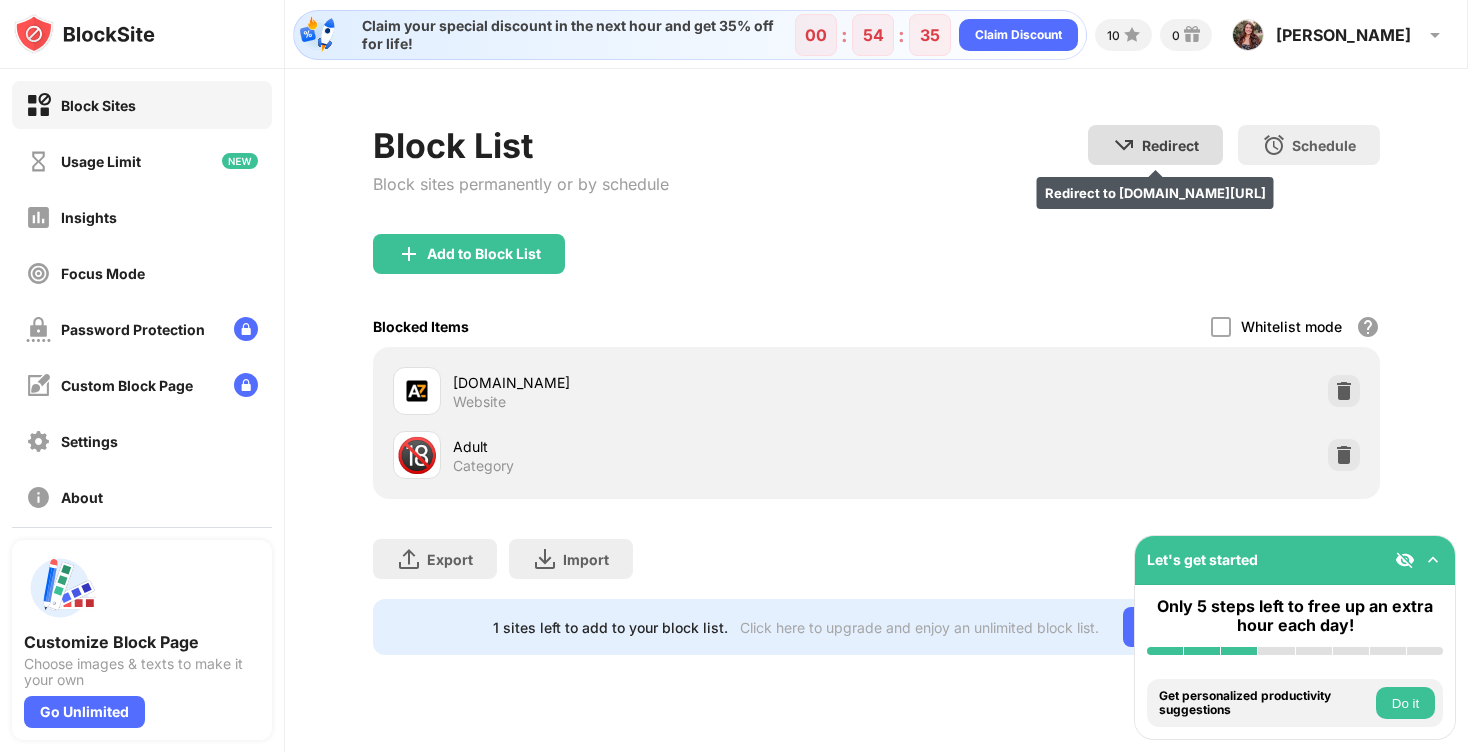 click on "Redirect" at bounding box center [1170, 145] 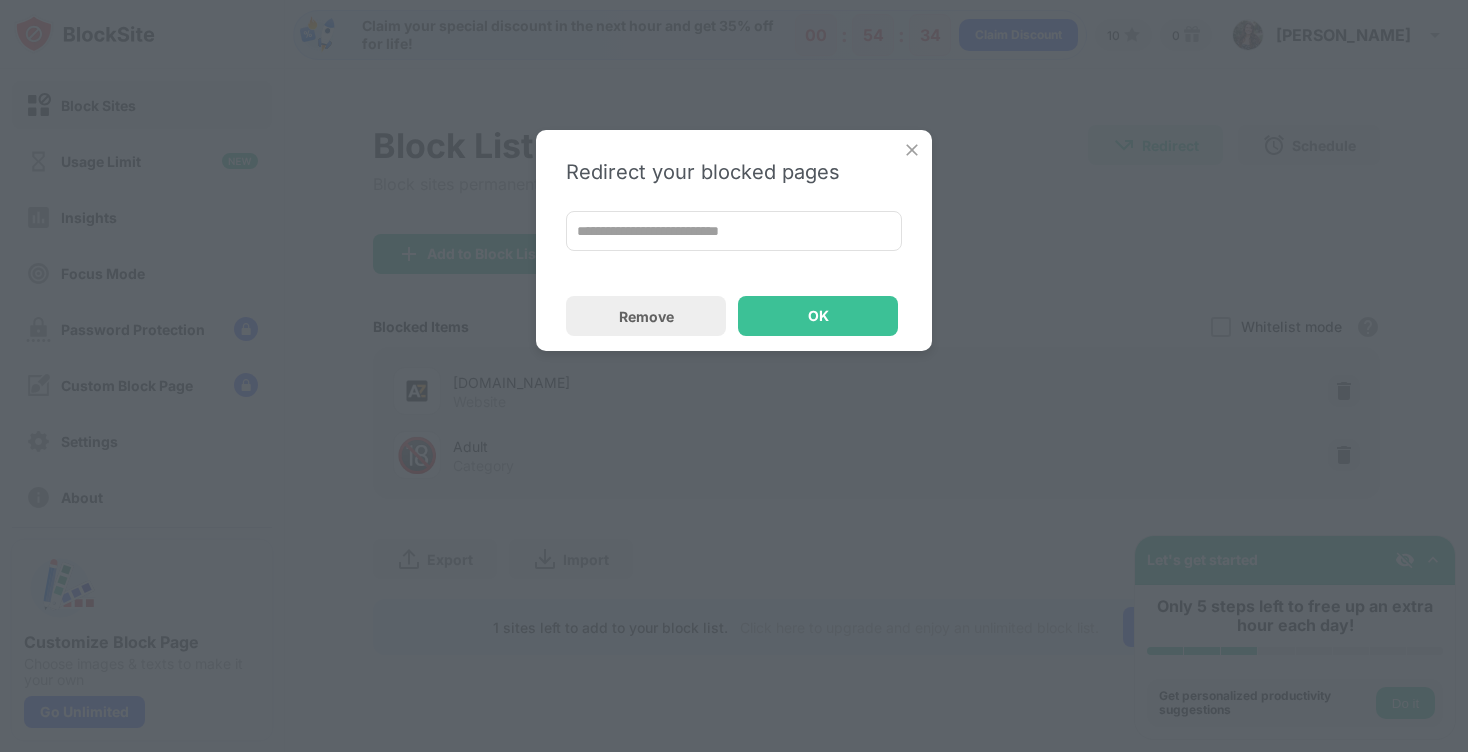 click on "**********" at bounding box center (734, 231) 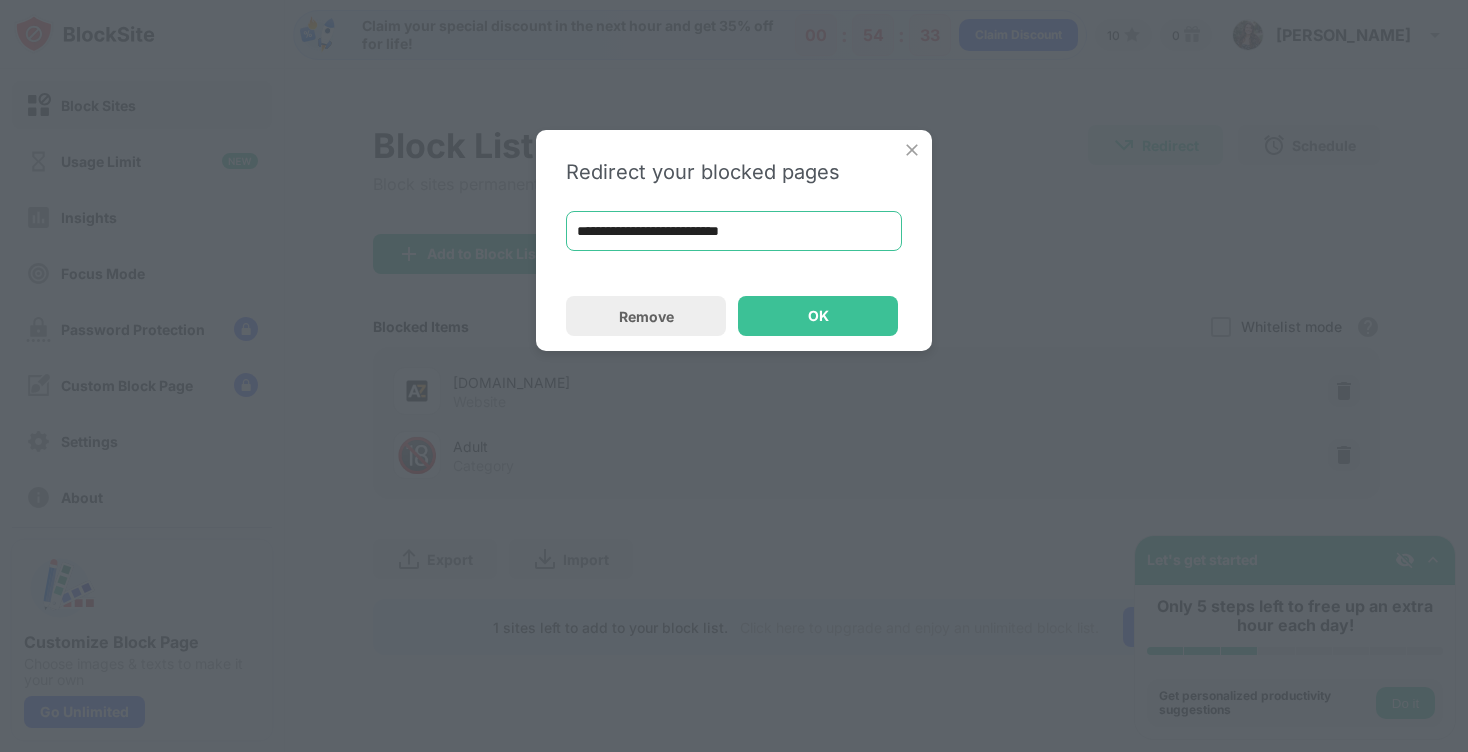 drag, startPoint x: 789, startPoint y: 239, endPoint x: 525, endPoint y: 232, distance: 264.09277 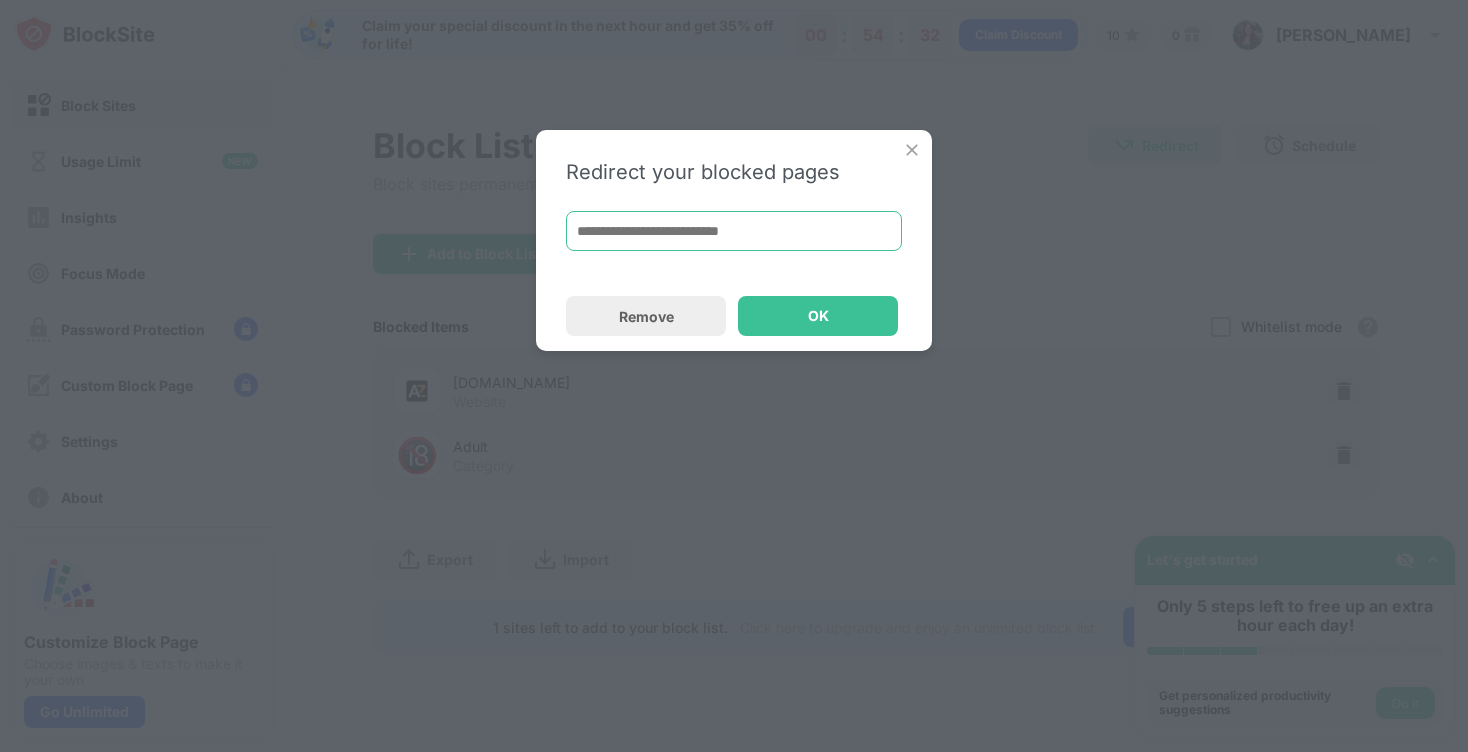 paste on "**********" 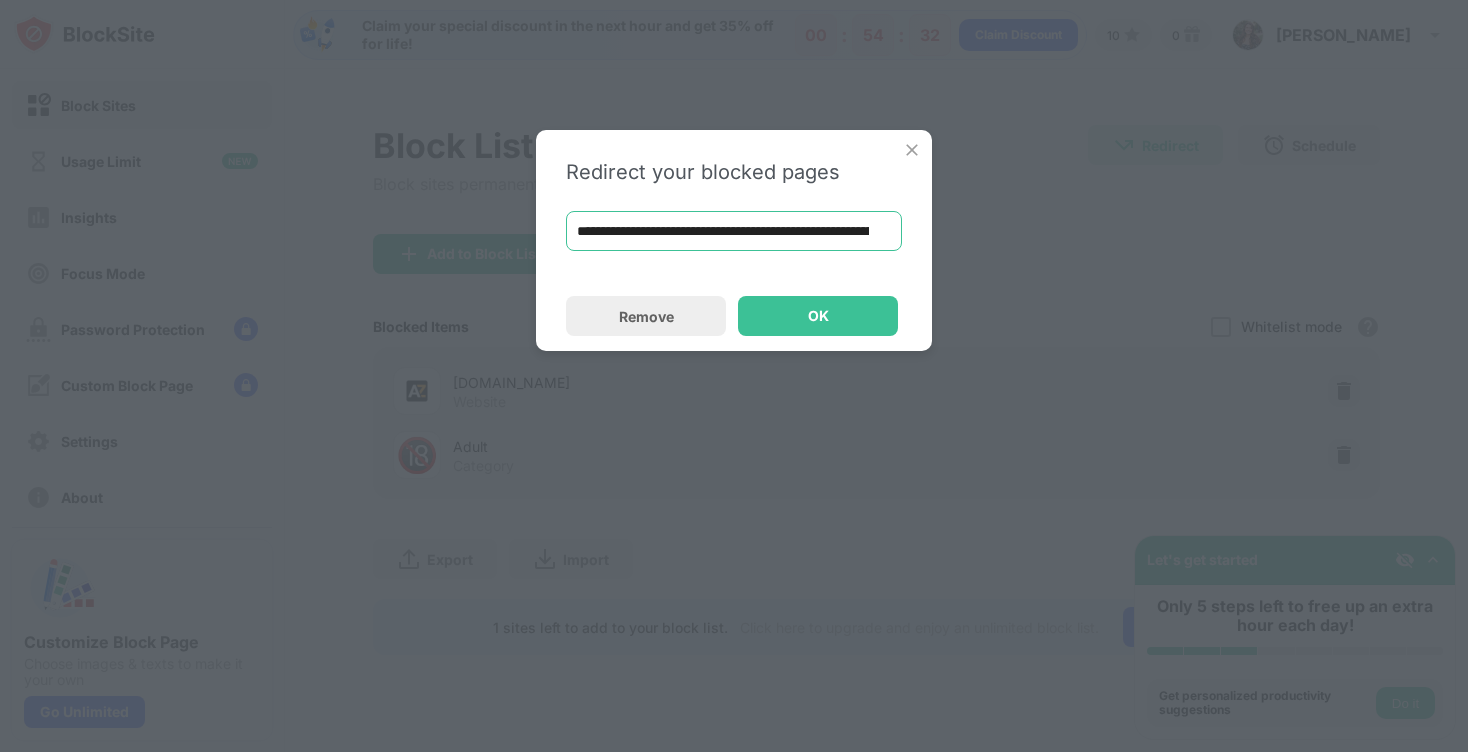 scroll, scrollTop: 0, scrollLeft: 260, axis: horizontal 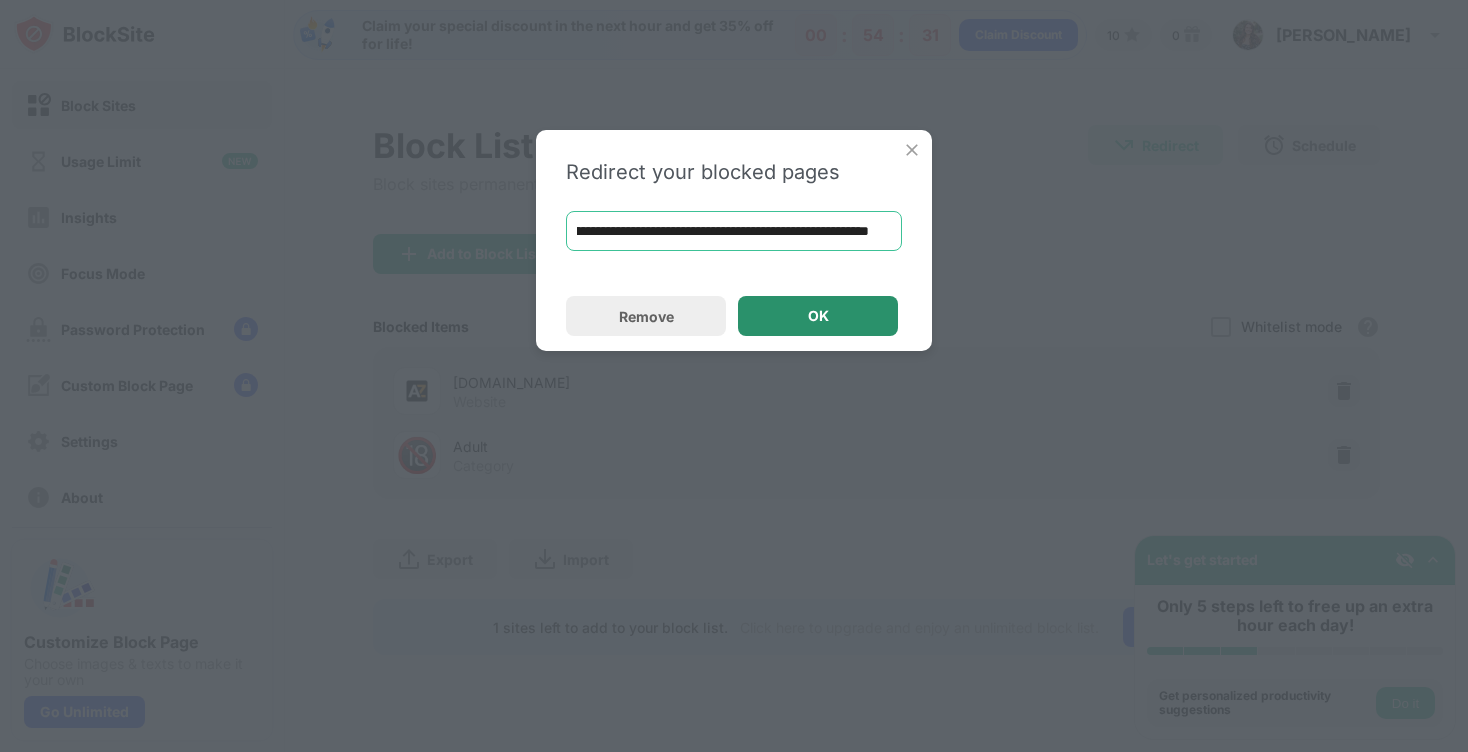 click on "OK" at bounding box center (818, 316) 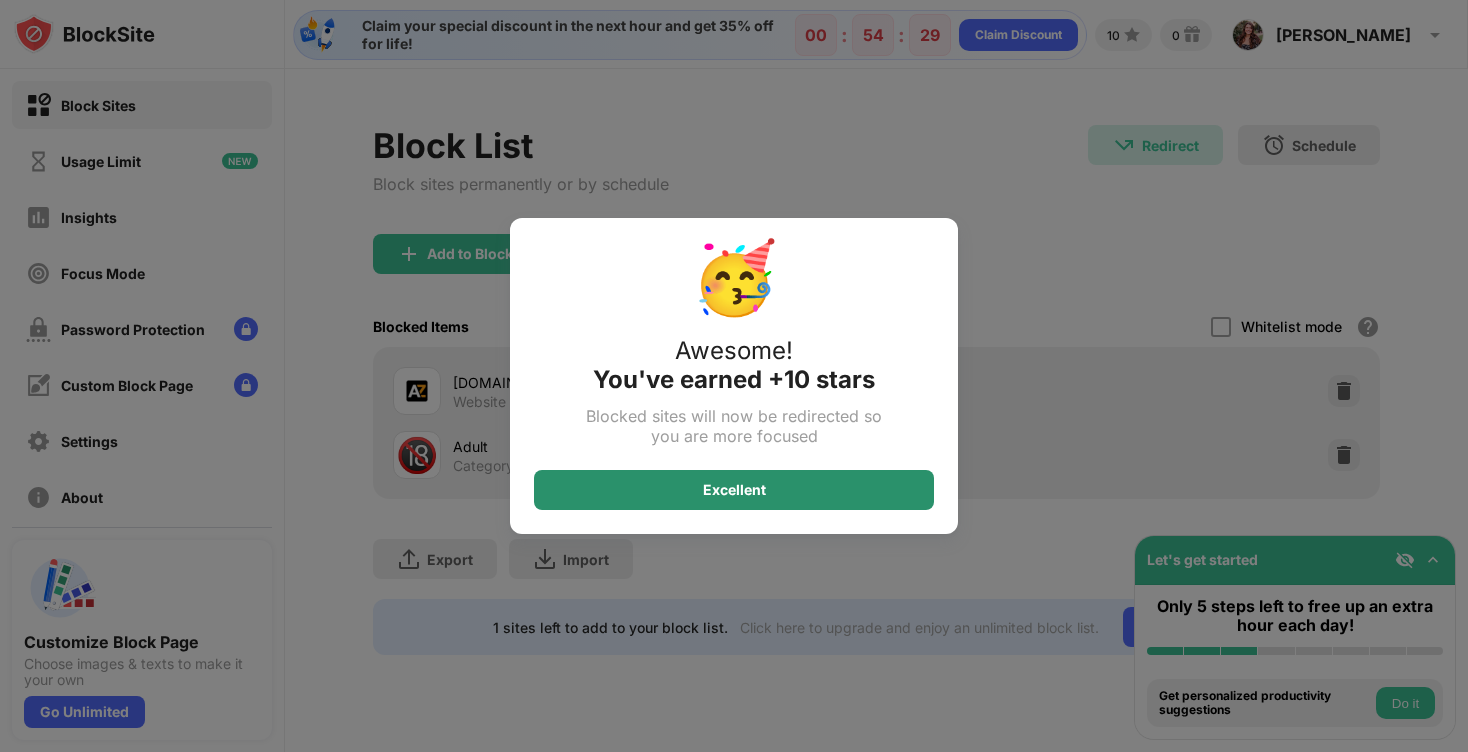 click on "Excellent" at bounding box center [734, 490] 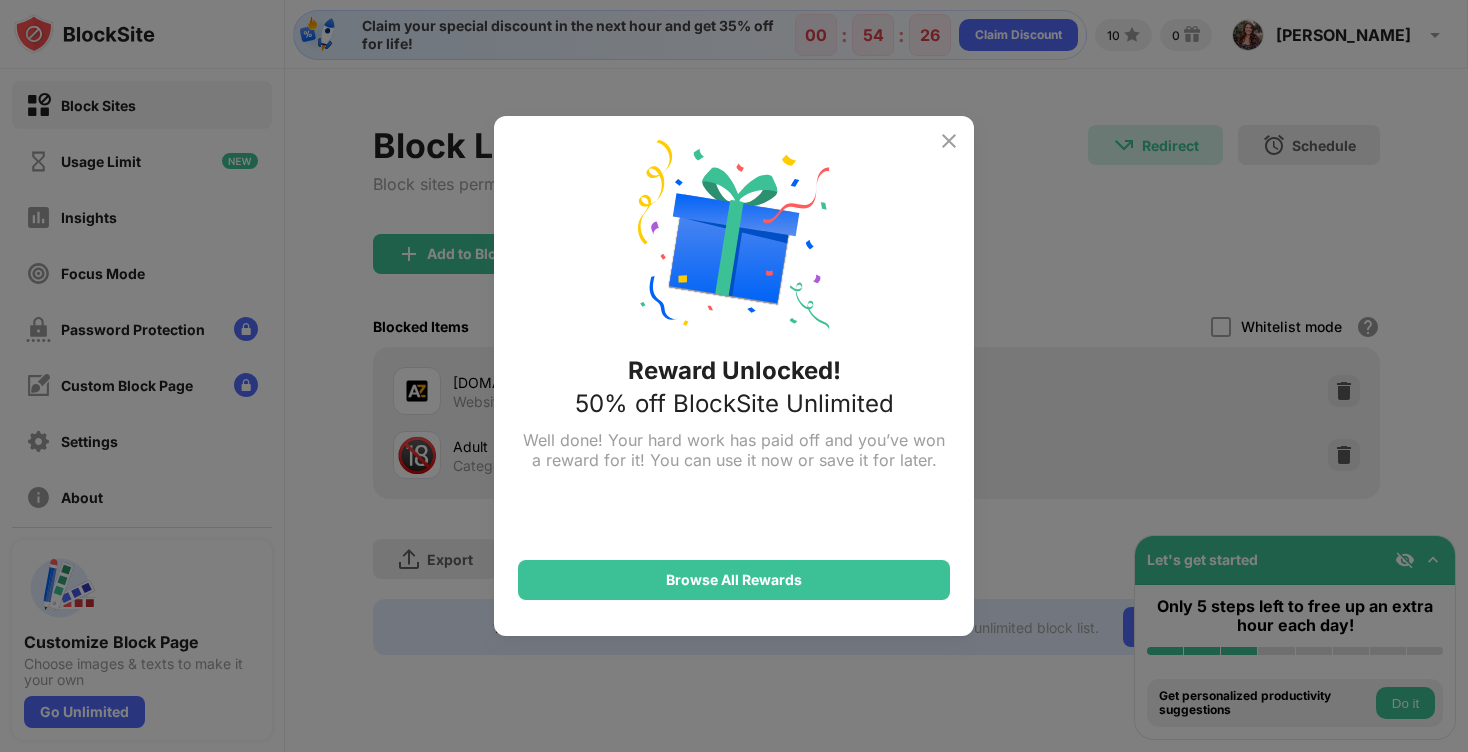 click at bounding box center [949, 141] 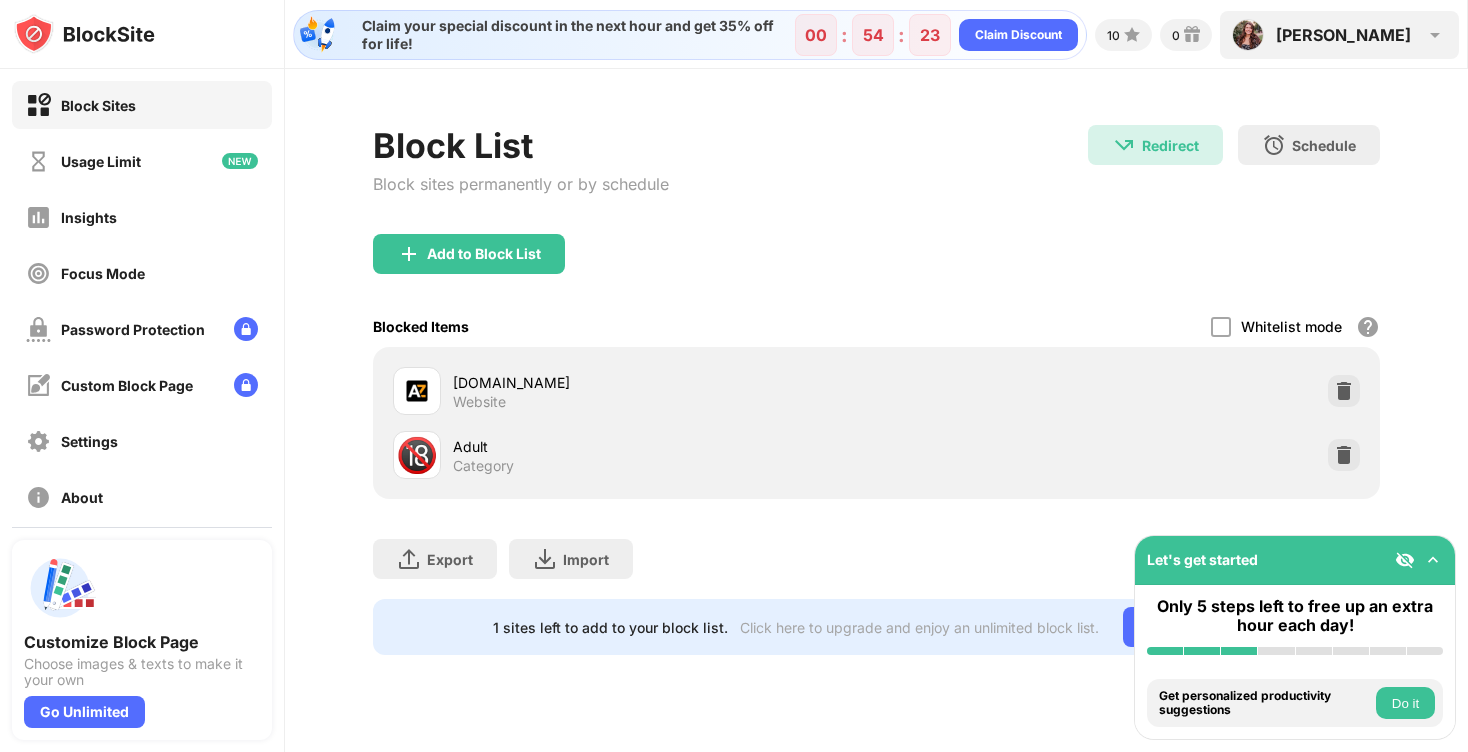 click on "Megan" at bounding box center (1343, 35) 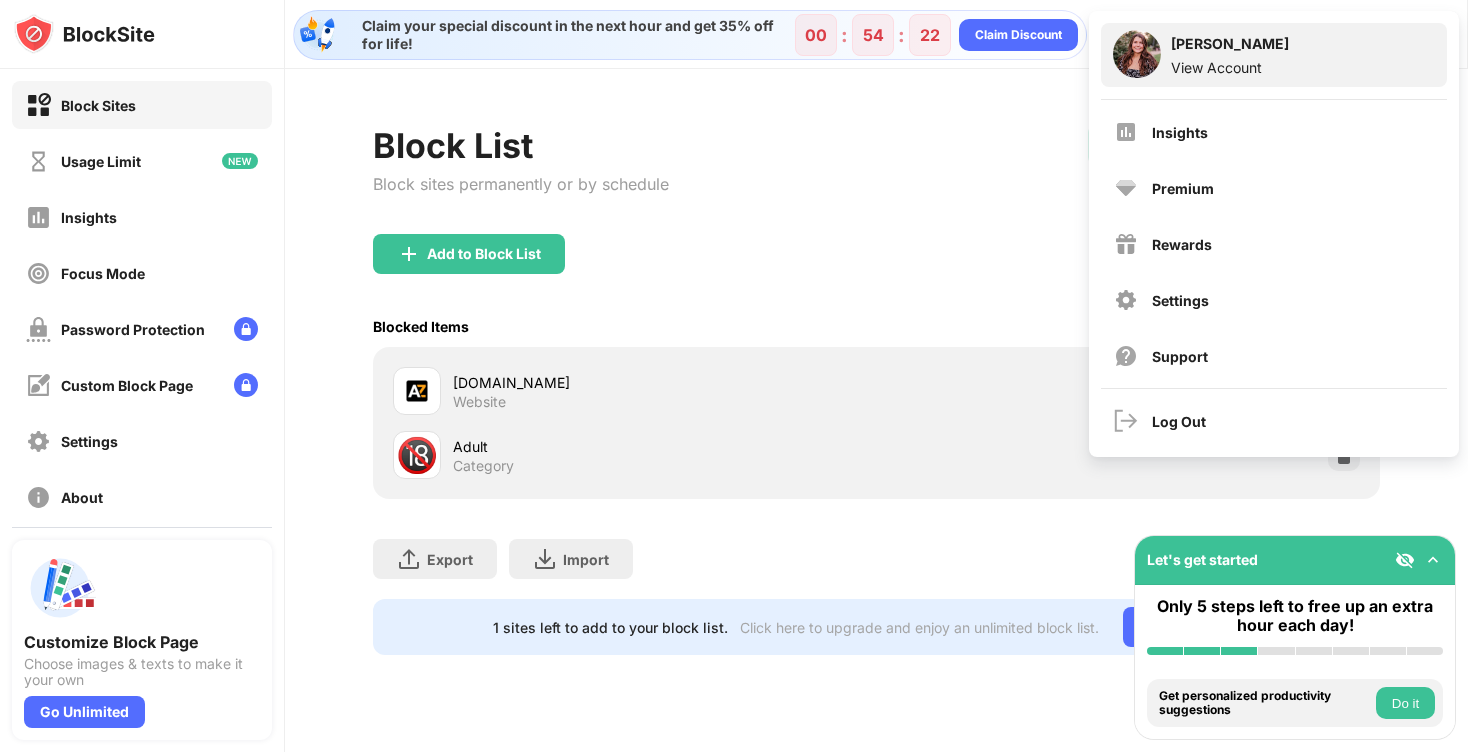 click on "Megan G View Account" at bounding box center [1274, 55] 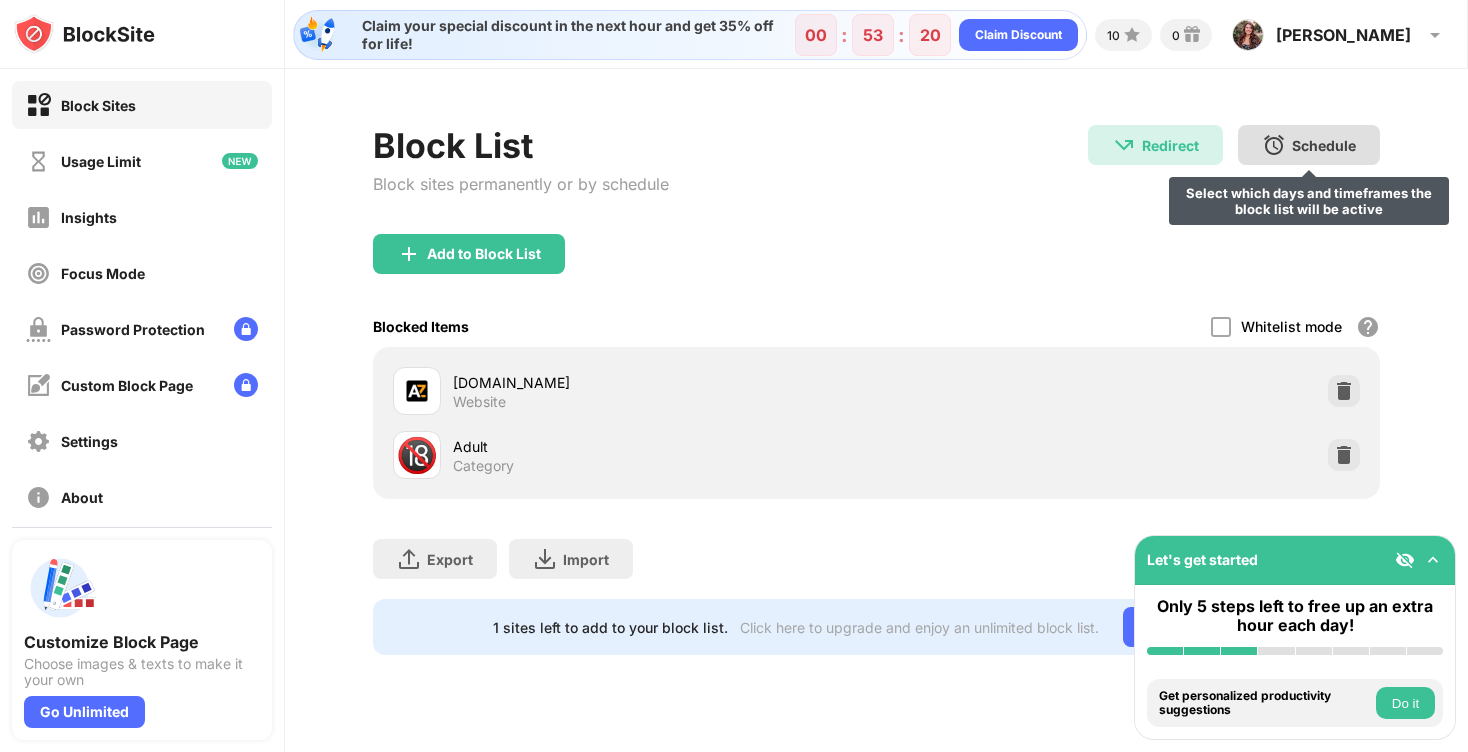 click on "Schedule" at bounding box center (1324, 145) 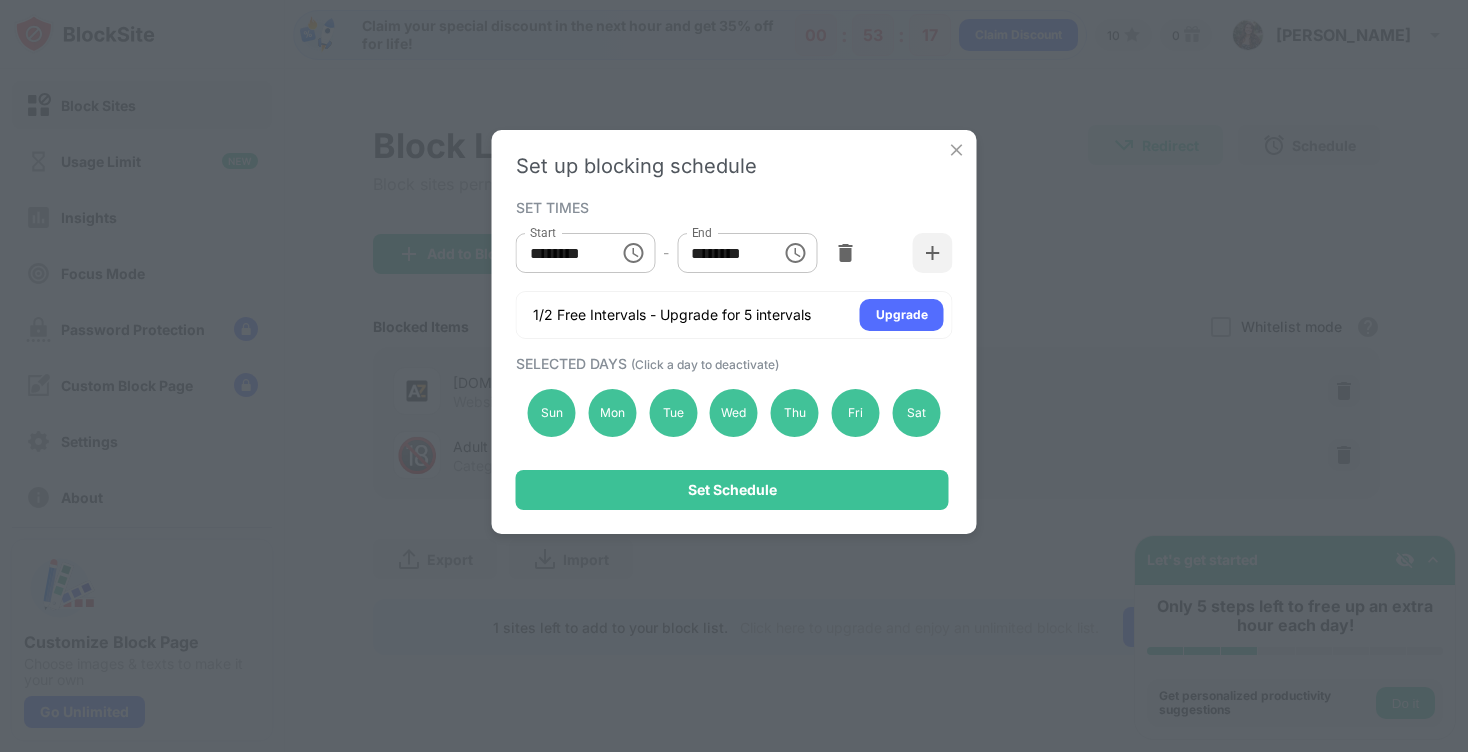 click at bounding box center [957, 150] 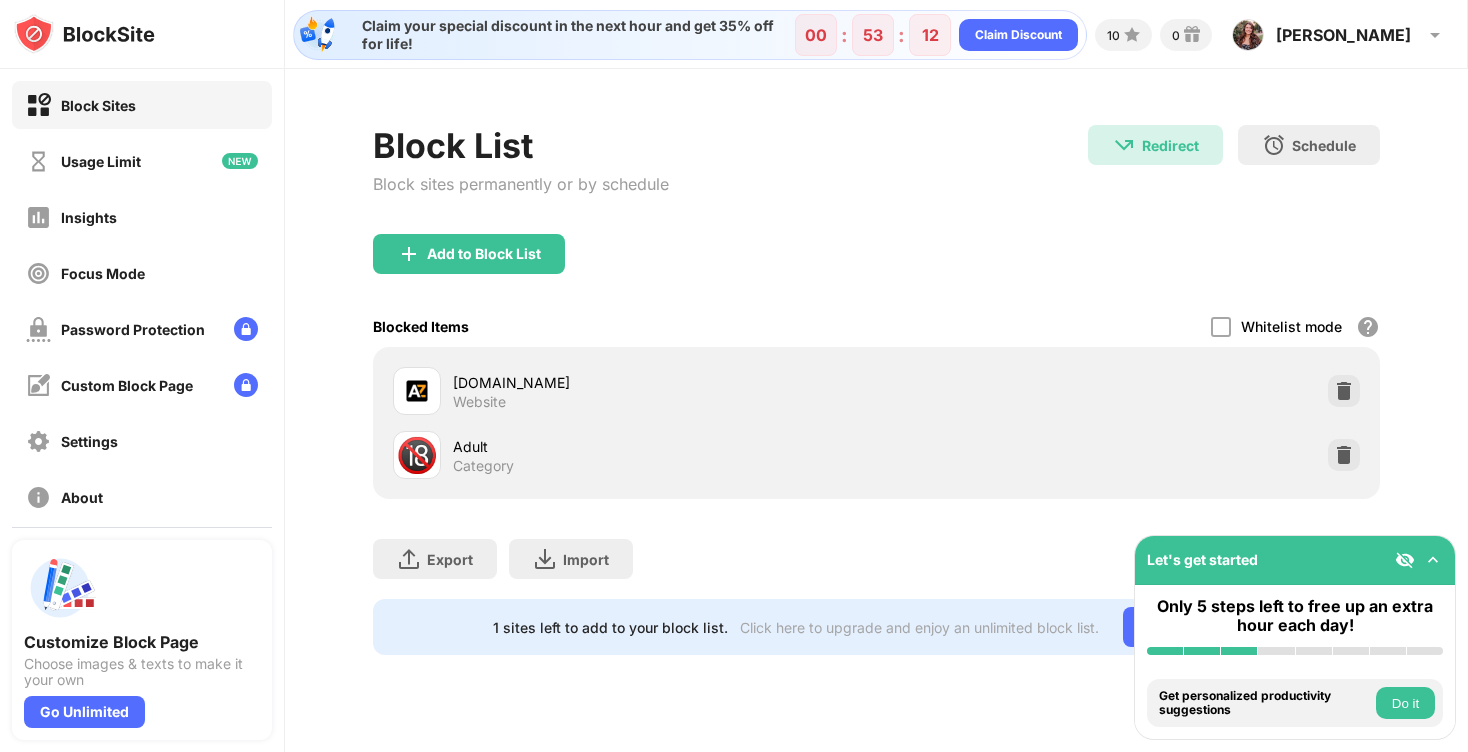 click on "🔞 Adult Category" at bounding box center (634, 455) 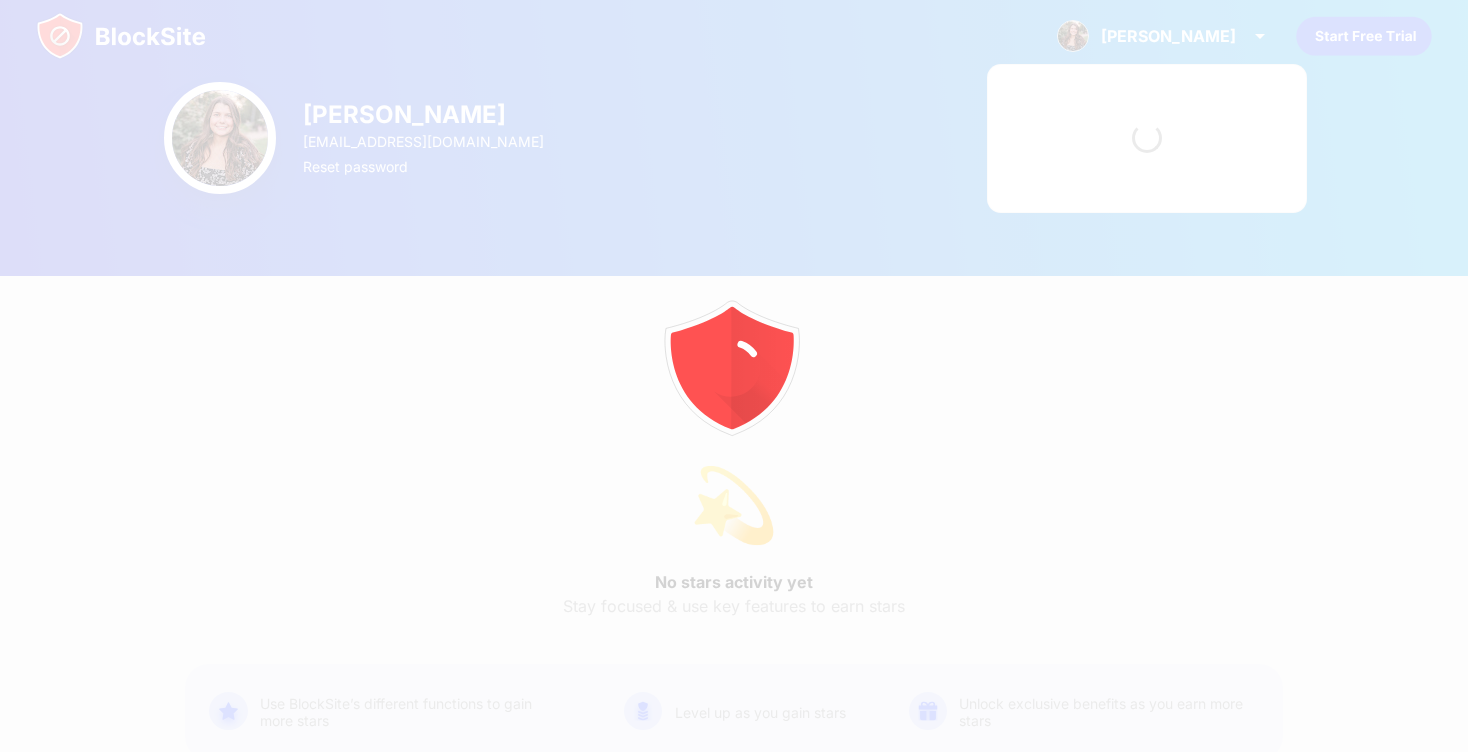 scroll, scrollTop: 0, scrollLeft: 0, axis: both 